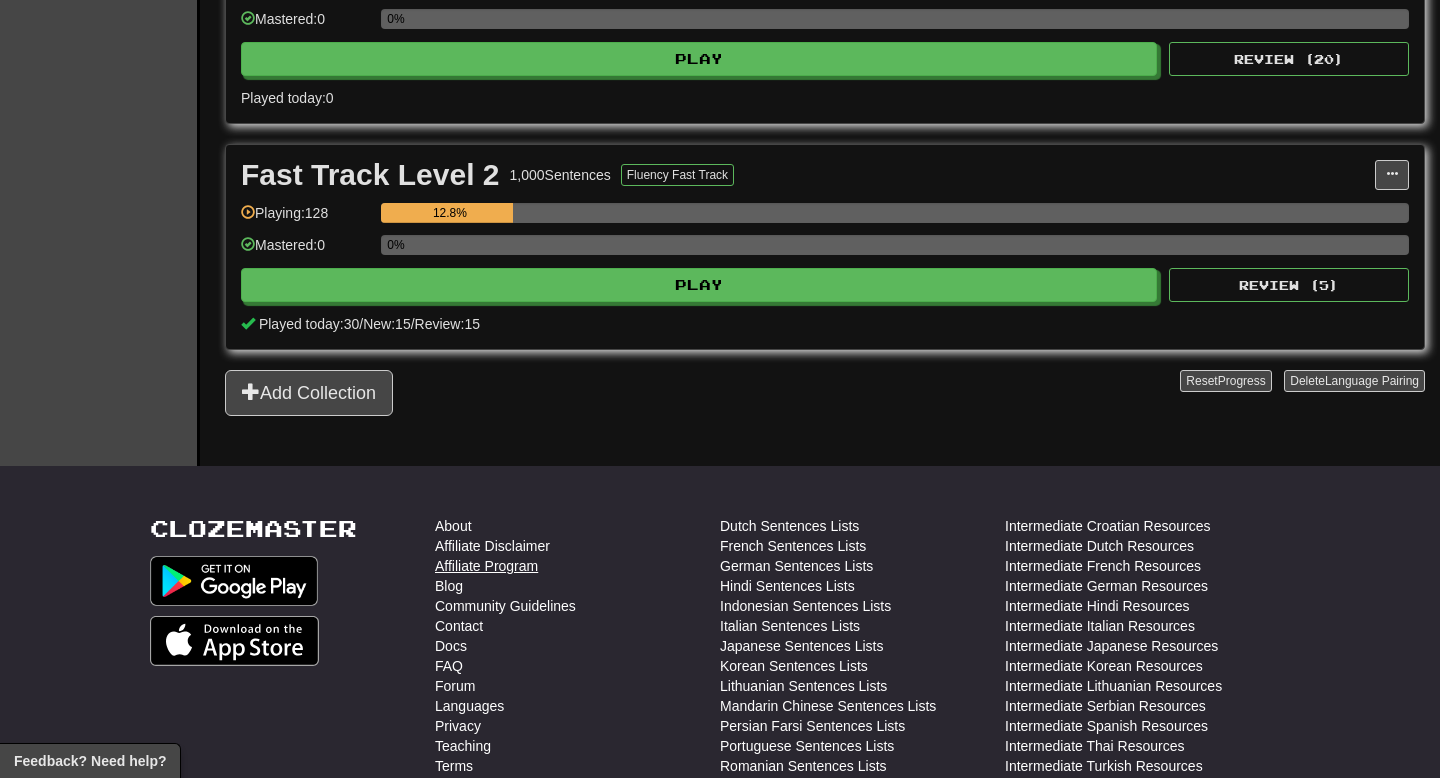 scroll, scrollTop: 708, scrollLeft: 0, axis: vertical 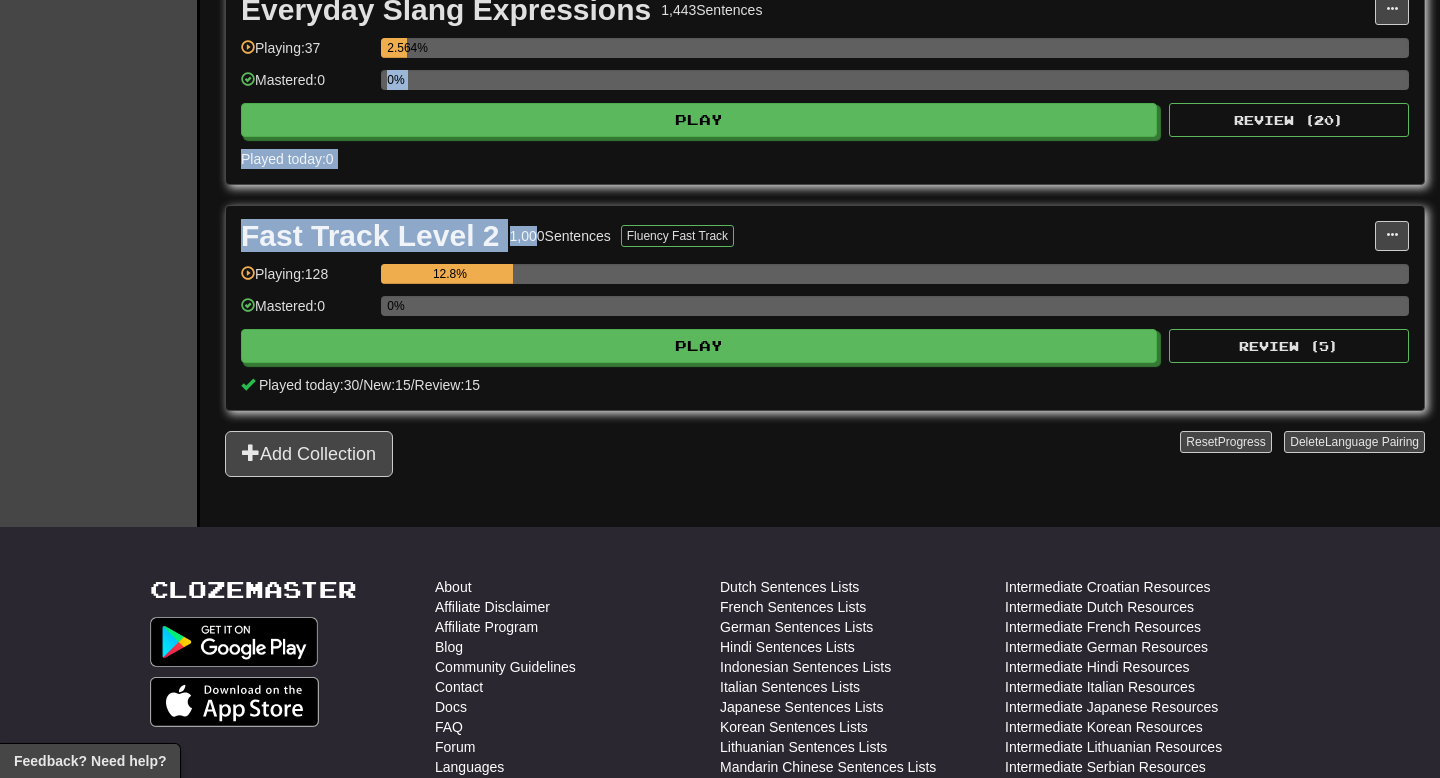 drag, startPoint x: 536, startPoint y: 244, endPoint x: 545, endPoint y: 78, distance: 166.24379 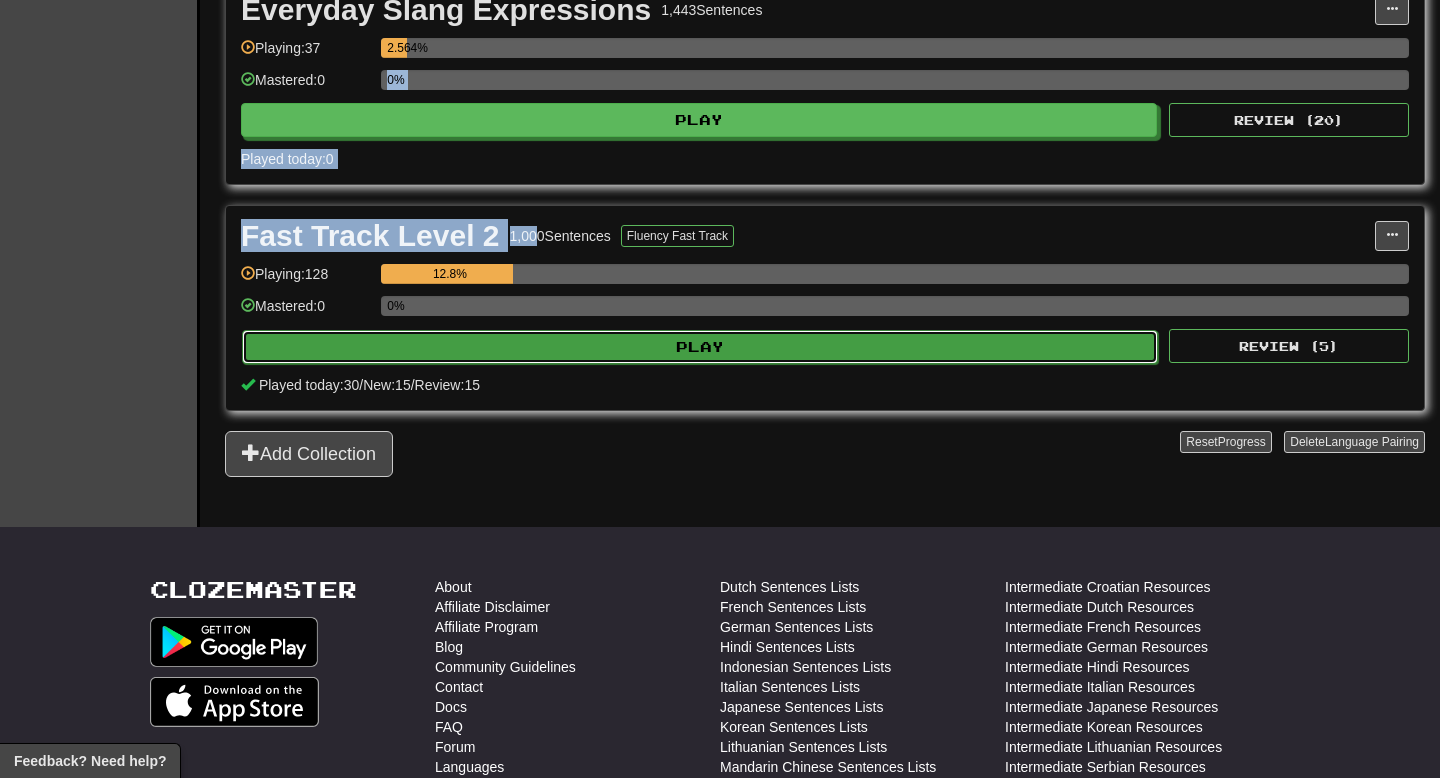click on "Play" at bounding box center [700, 347] 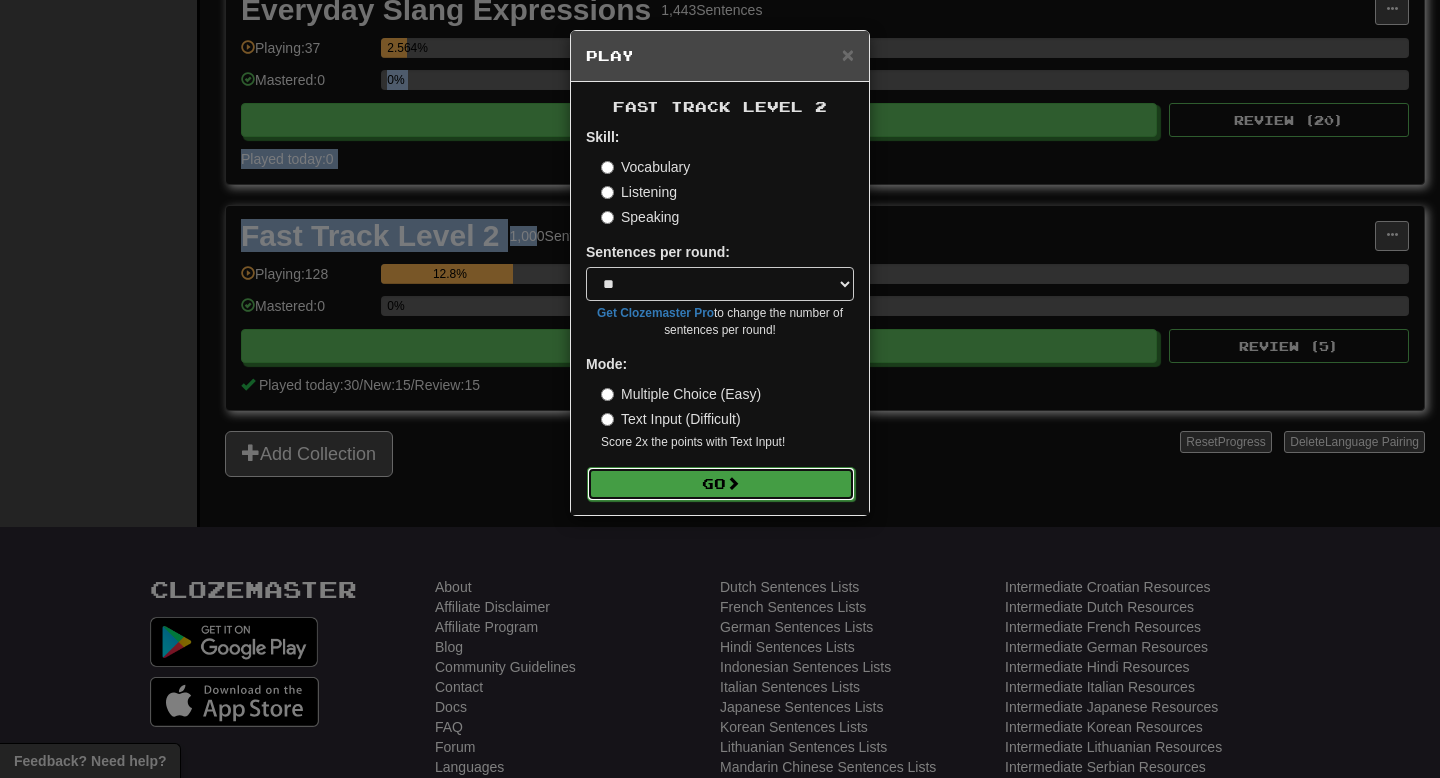 click on "Go" at bounding box center [721, 484] 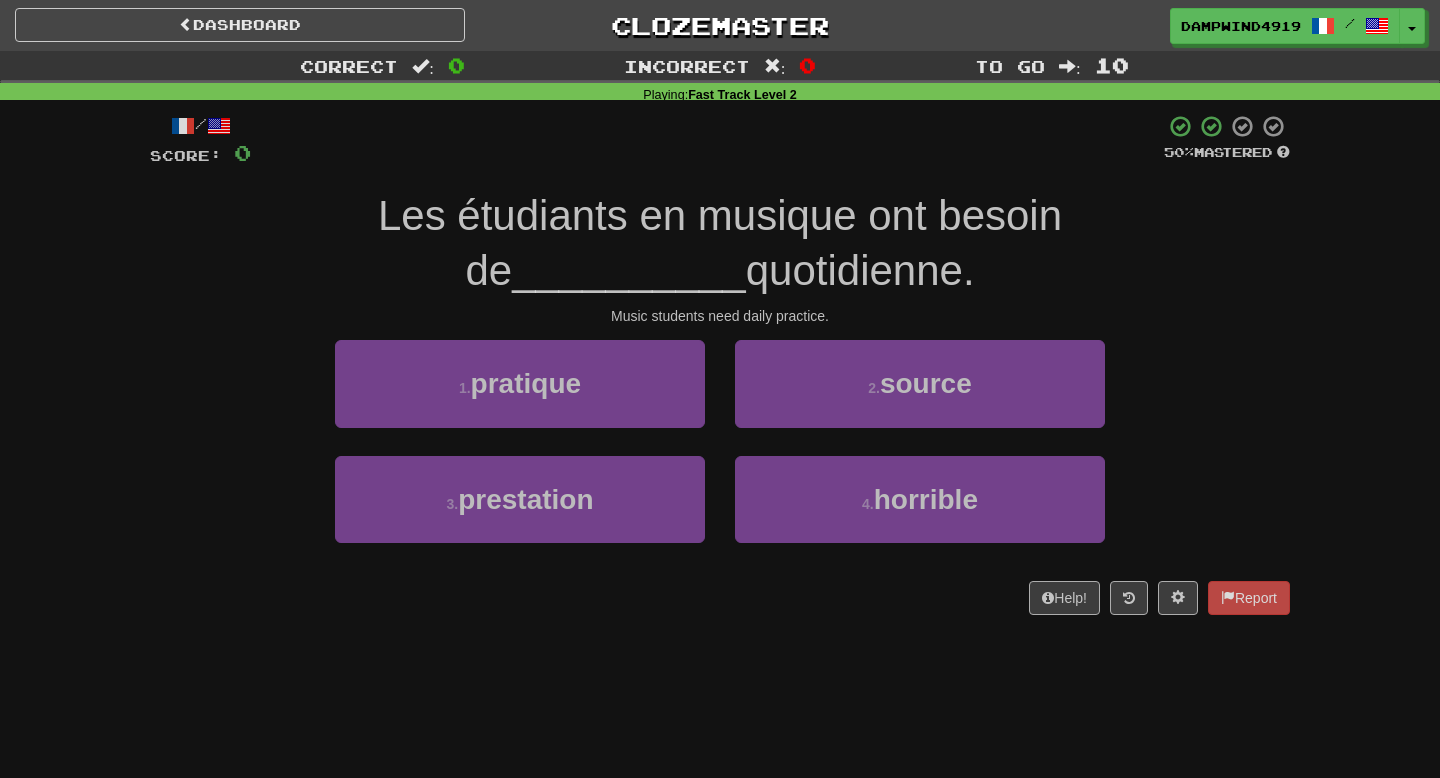 scroll, scrollTop: 0, scrollLeft: 0, axis: both 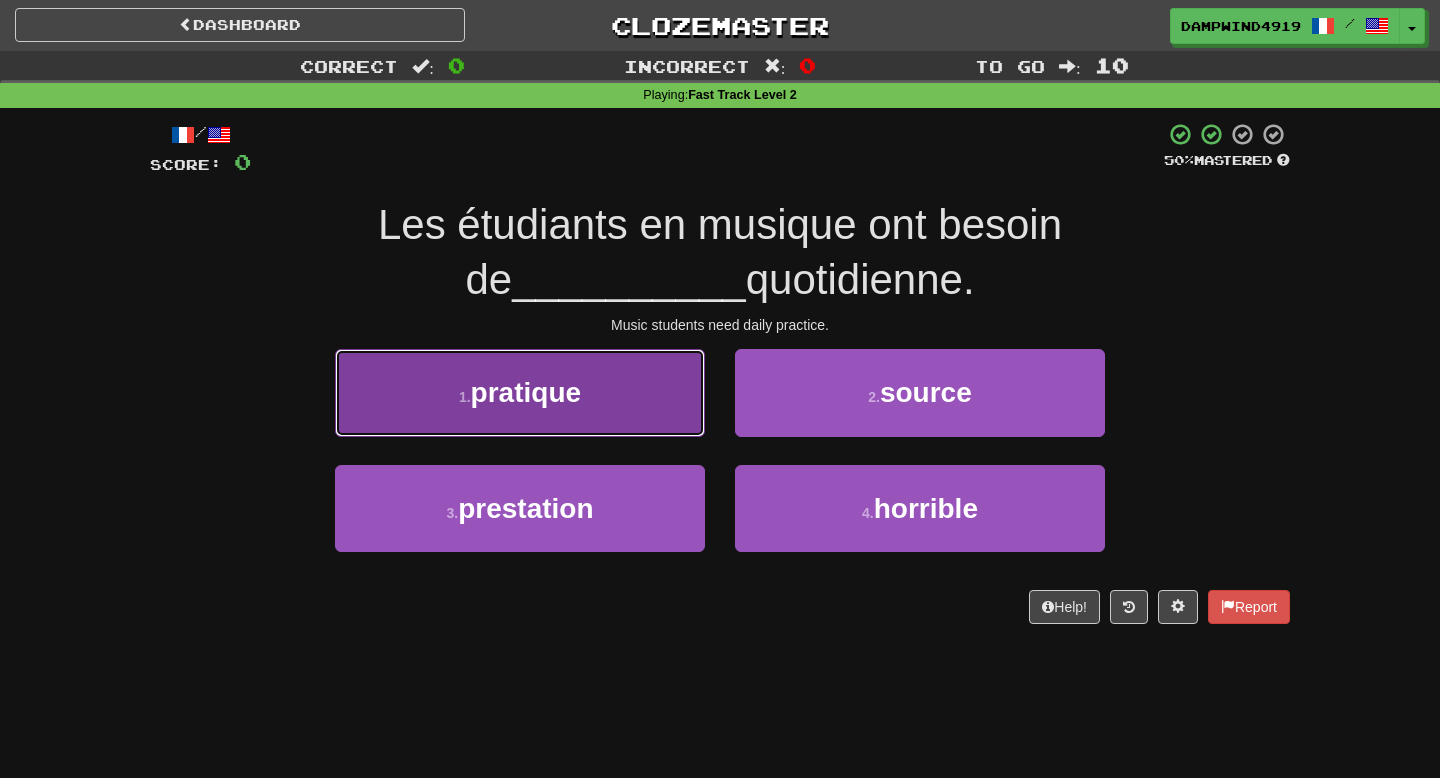 click on "1 .  pratique" at bounding box center (520, 392) 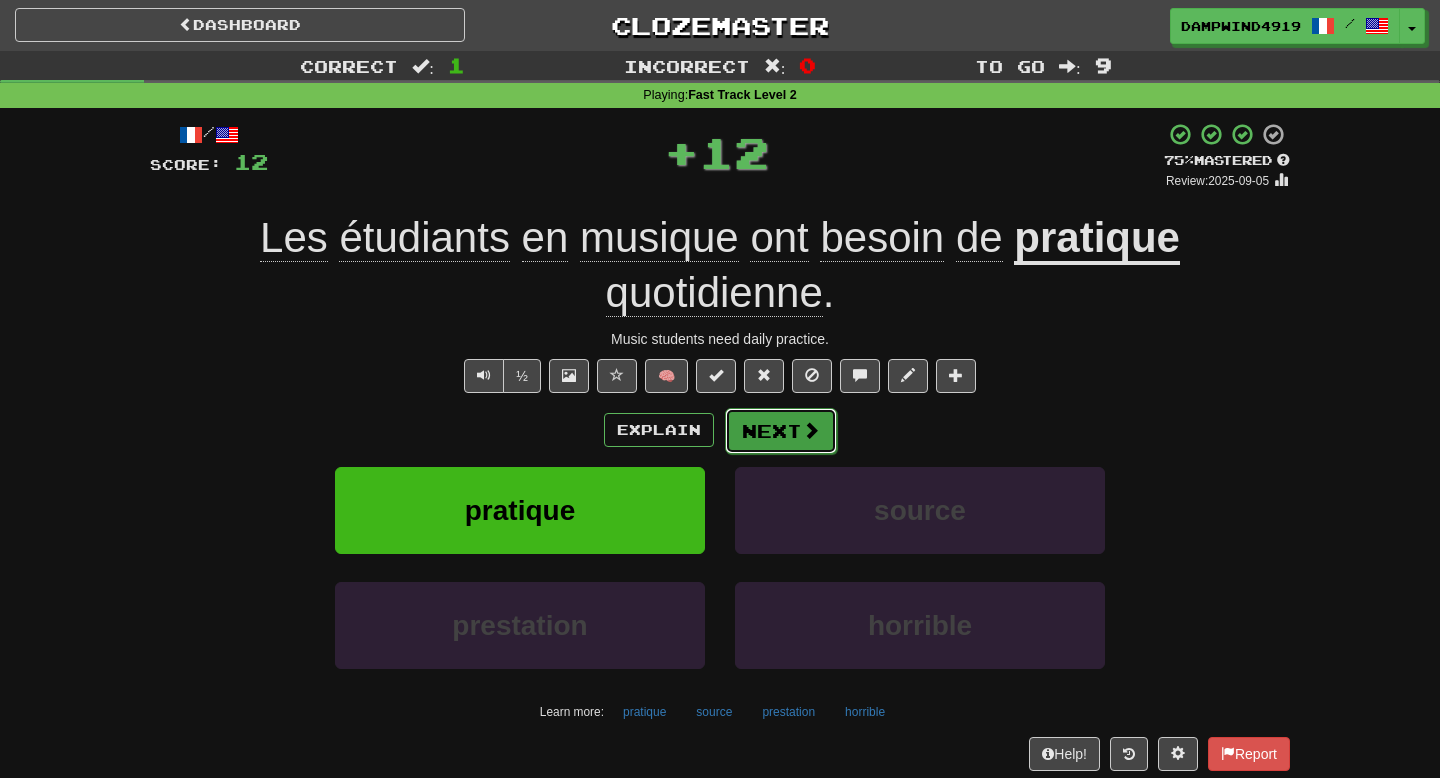 click on "Next" at bounding box center (781, 431) 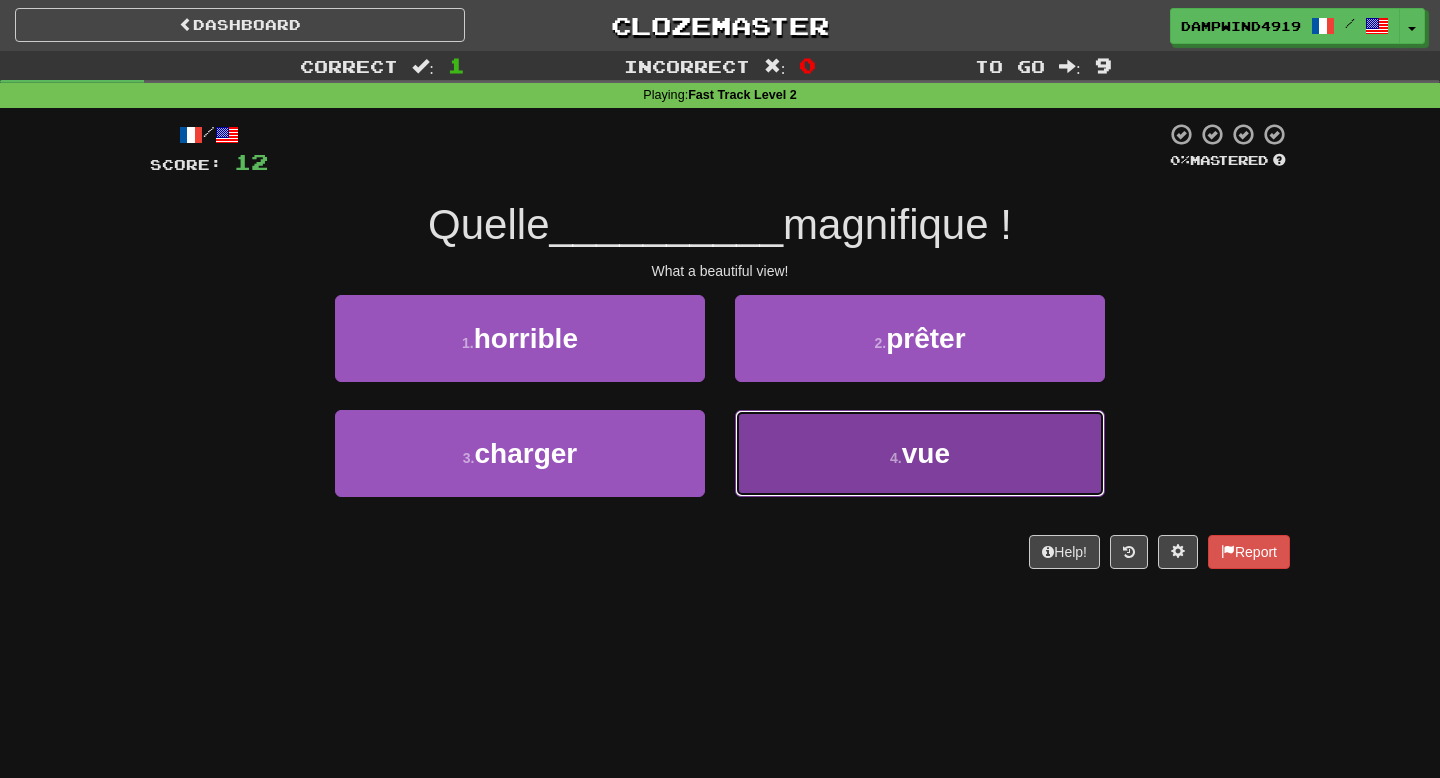 click on "4 .  vue" at bounding box center [920, 453] 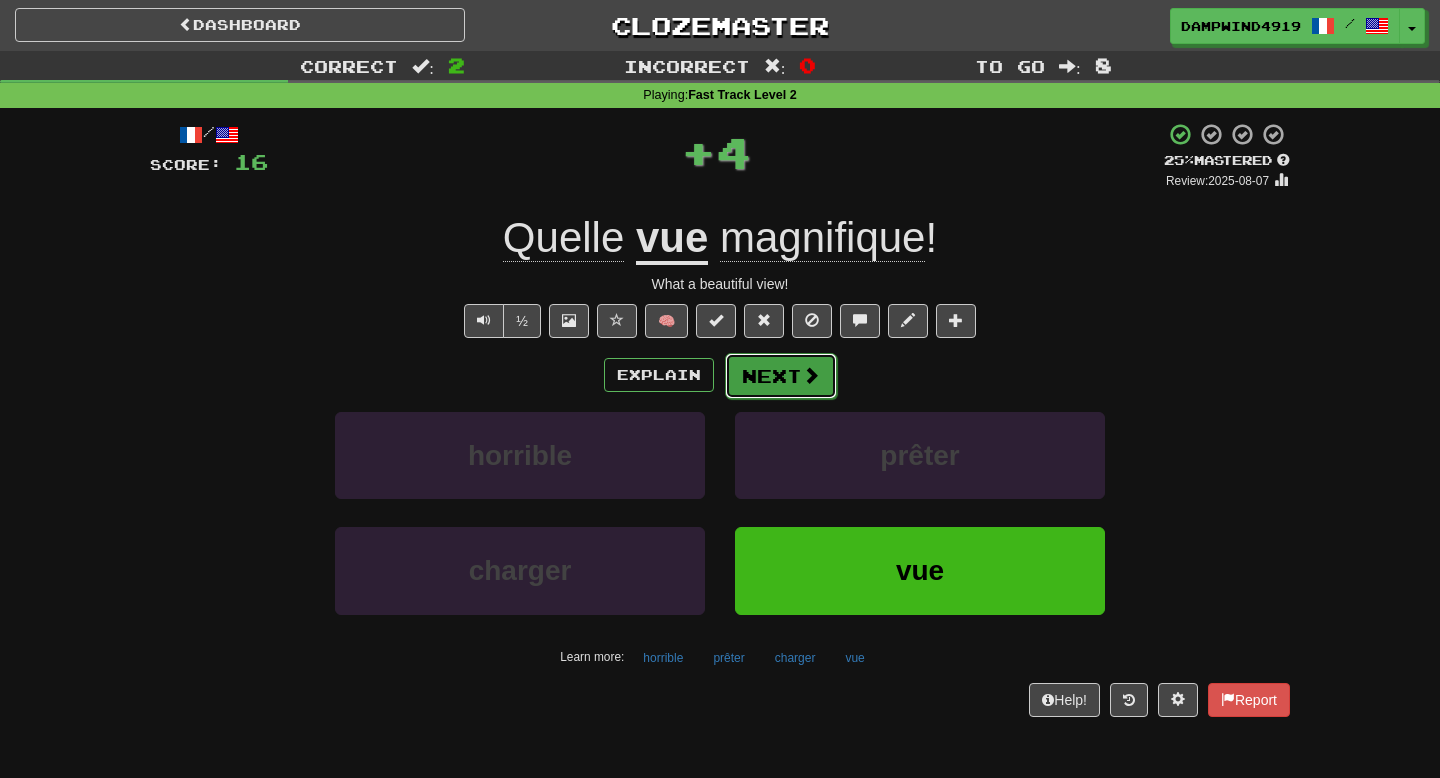 click on "Next" at bounding box center (781, 376) 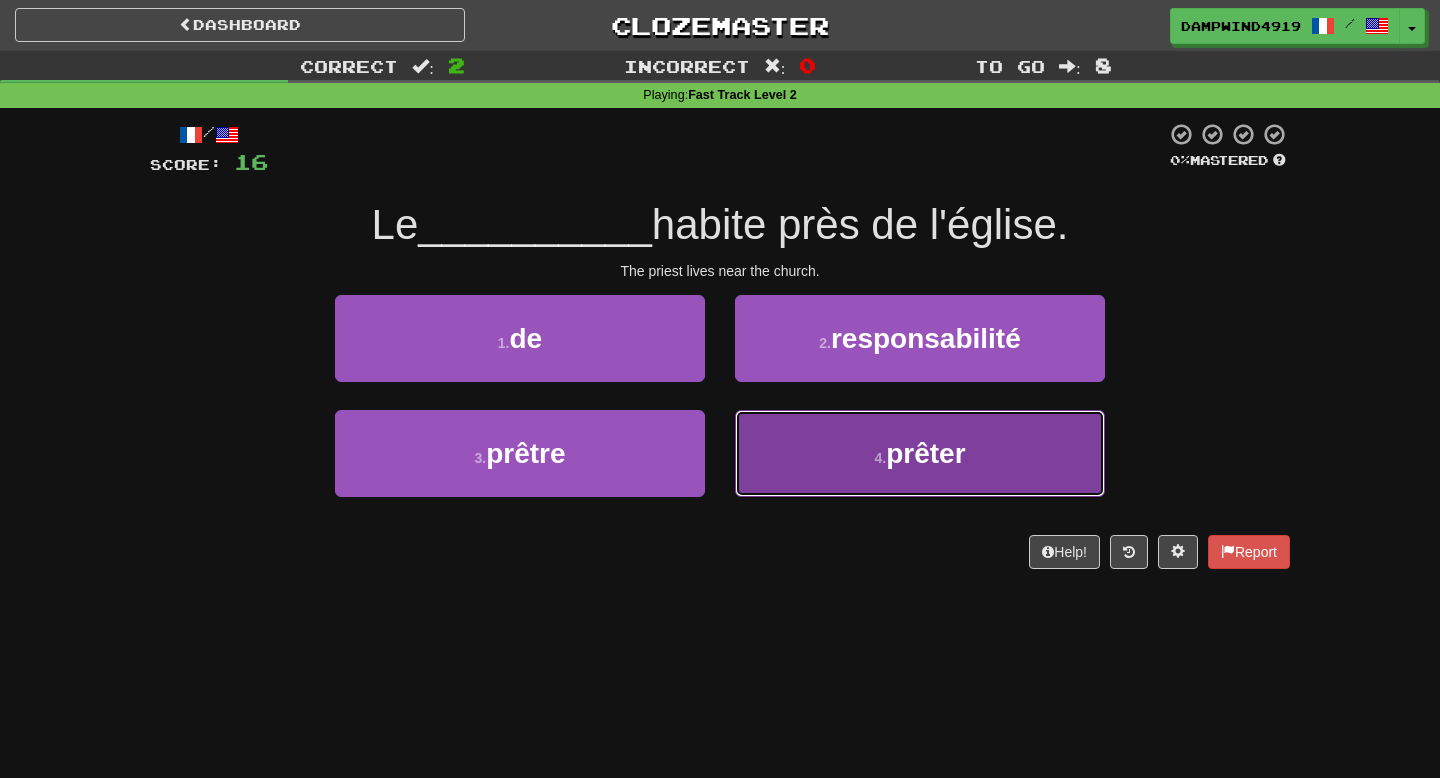 click on "prêter" at bounding box center [925, 453] 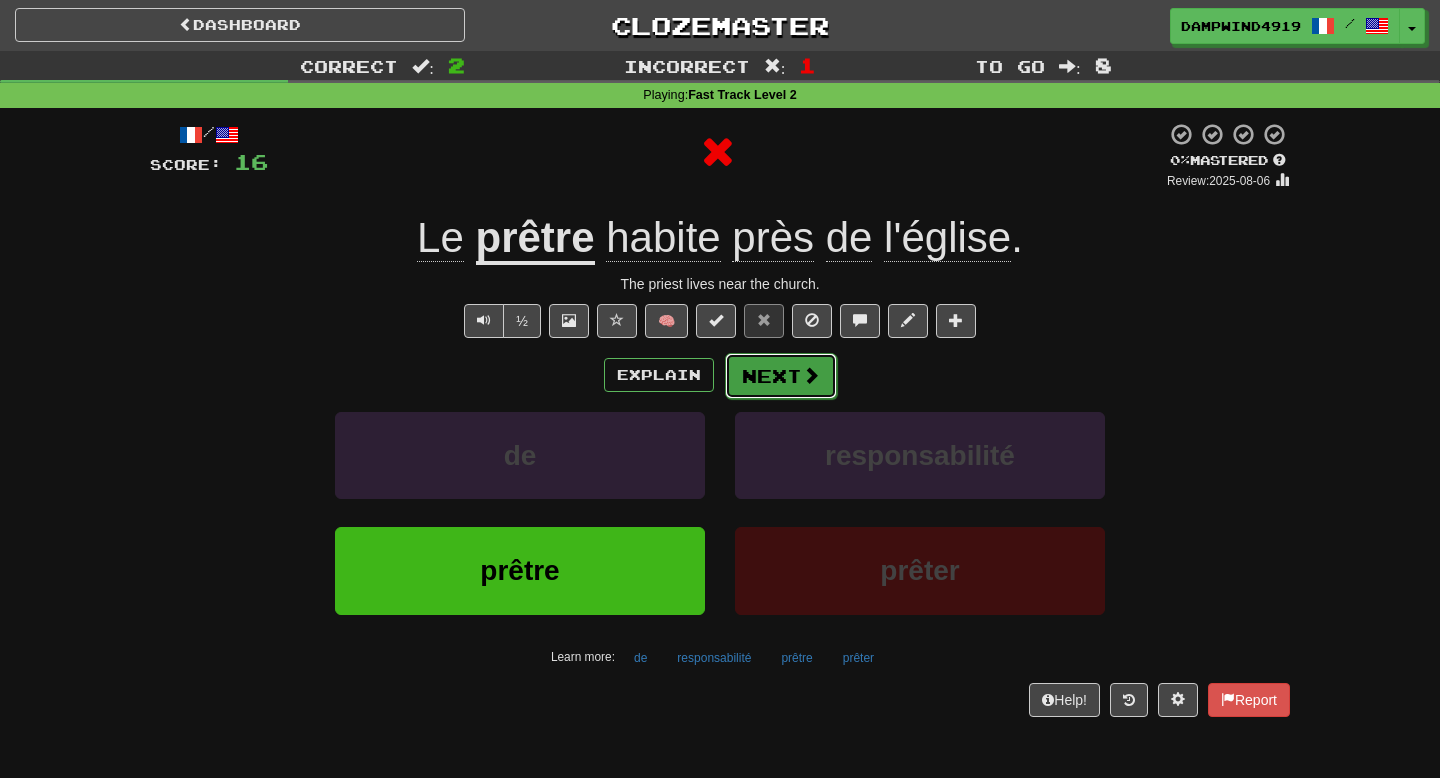 click on "Next" at bounding box center [781, 376] 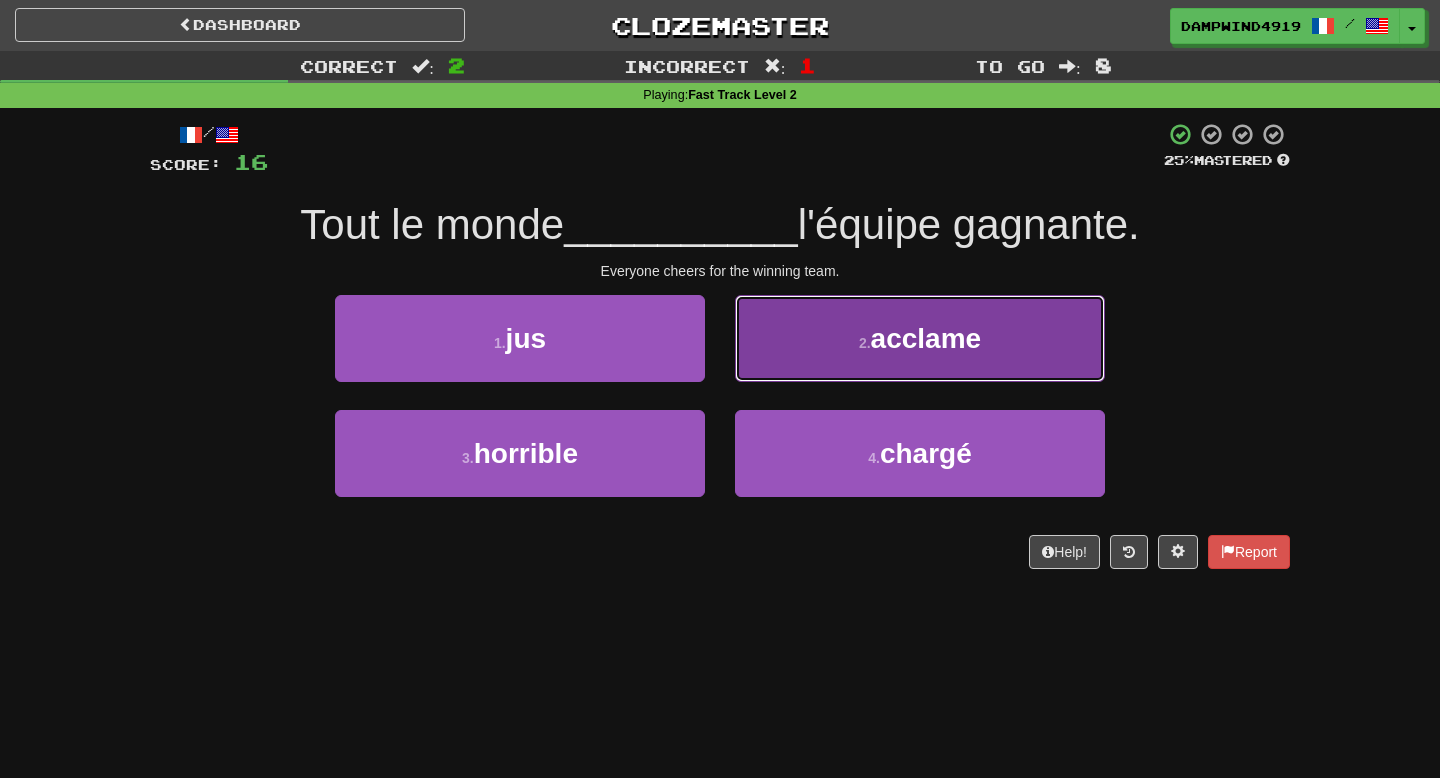 click on "2 .  acclame" at bounding box center [920, 338] 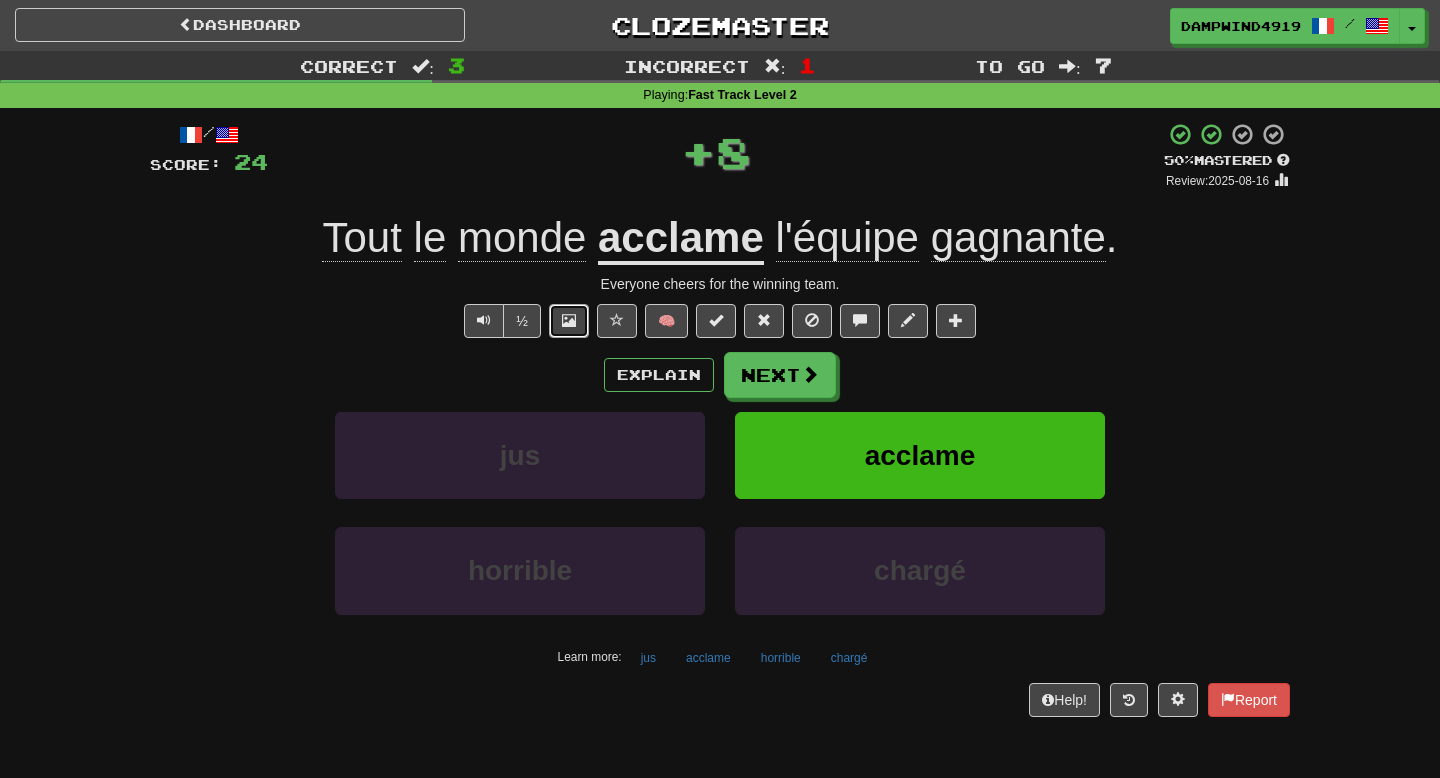 click at bounding box center (569, 320) 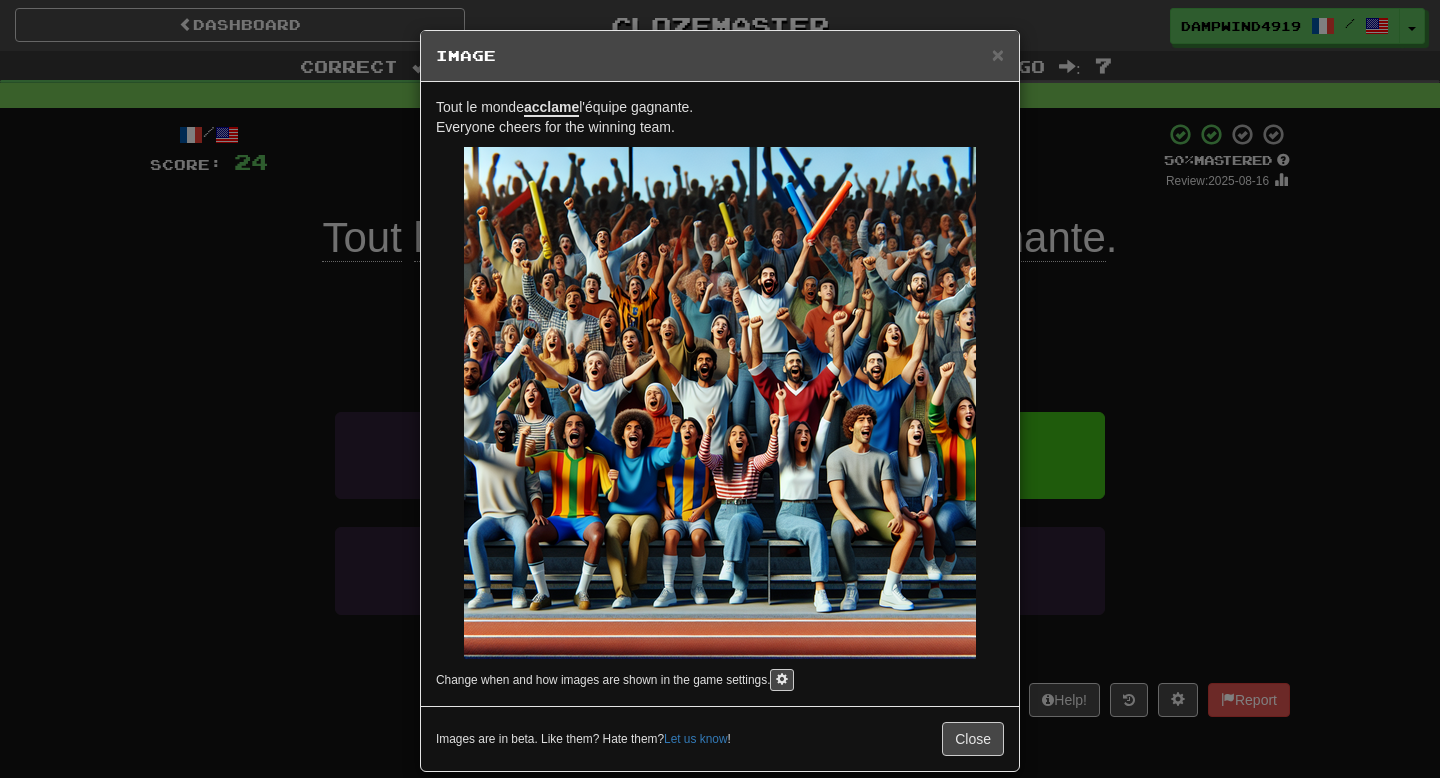 click on "Image" at bounding box center (720, 56) 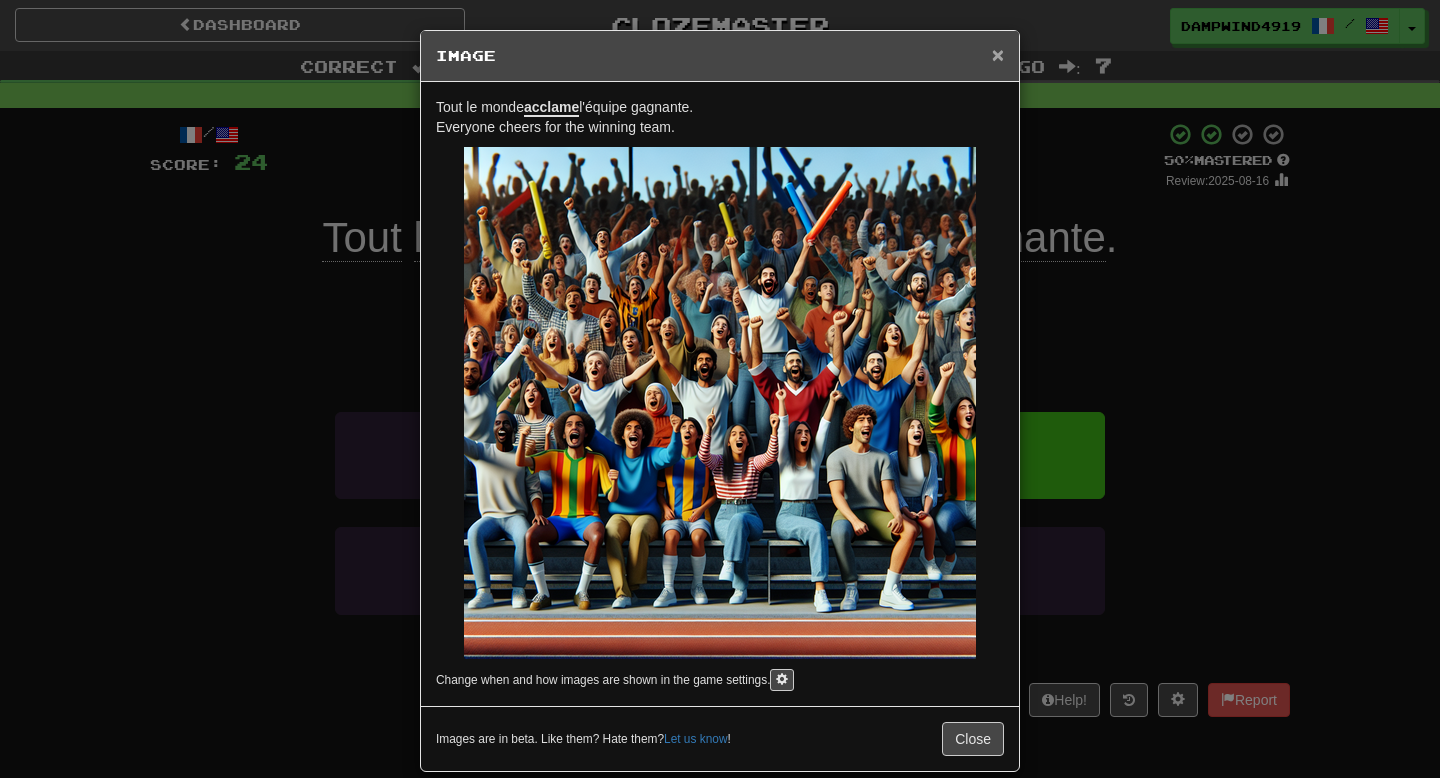 click on "×" at bounding box center (998, 54) 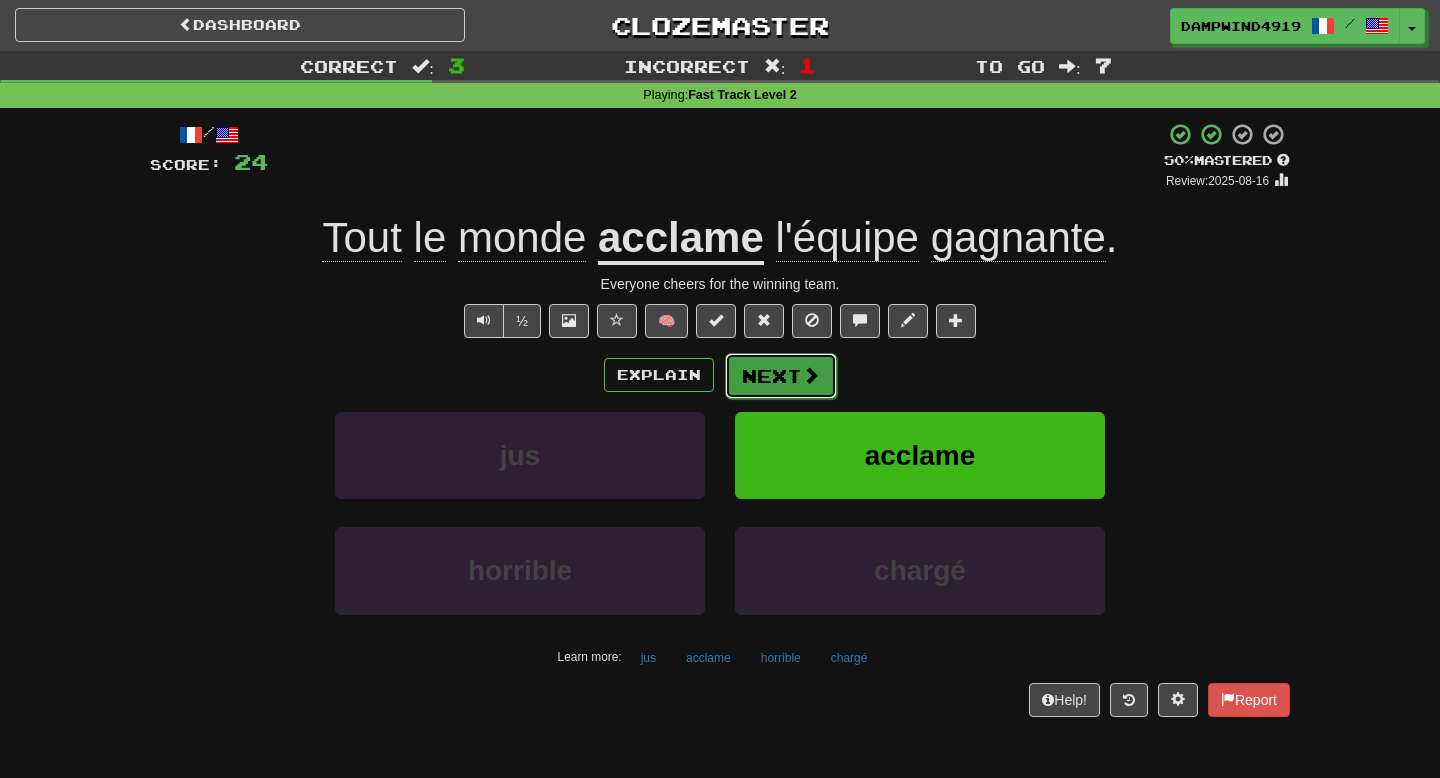 click at bounding box center (811, 375) 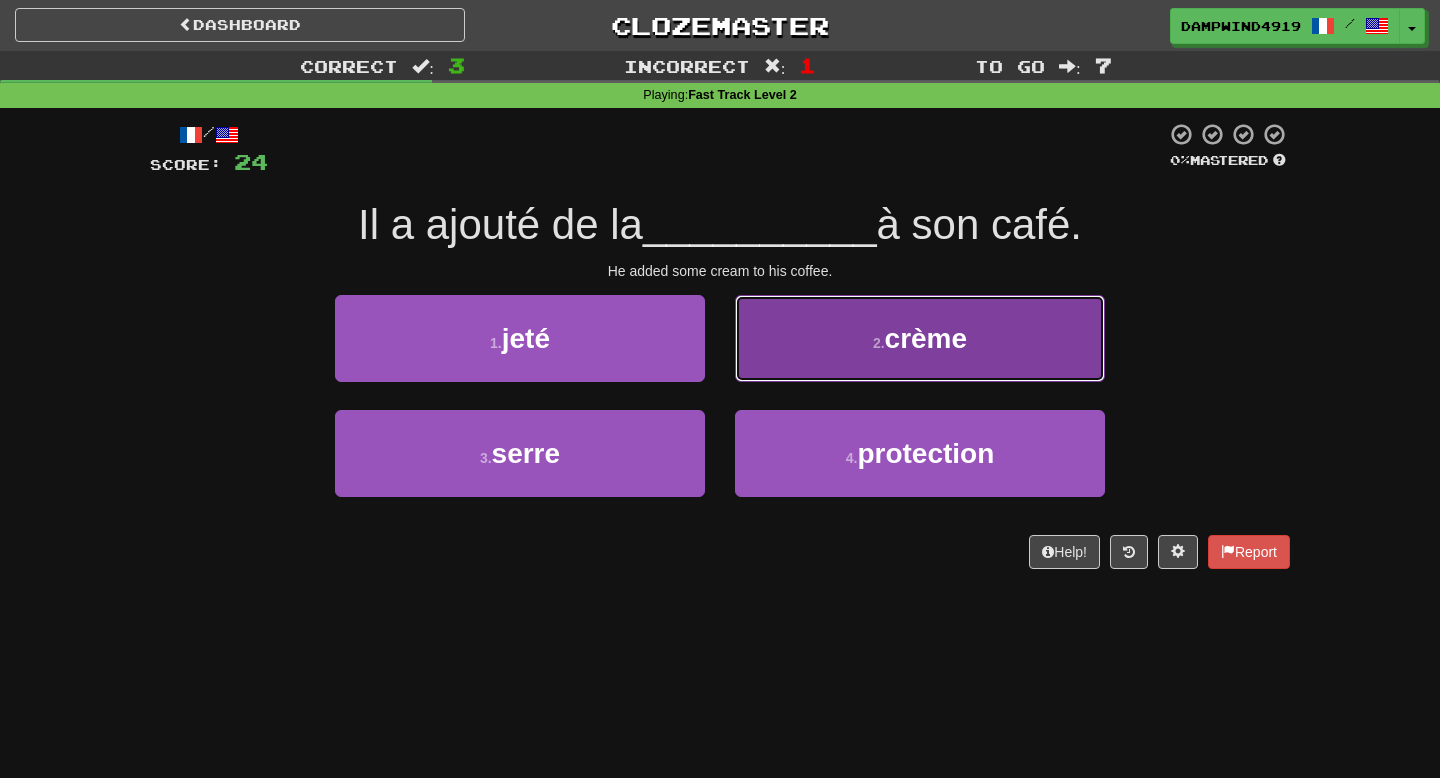 click on "2 .  crème" at bounding box center [920, 338] 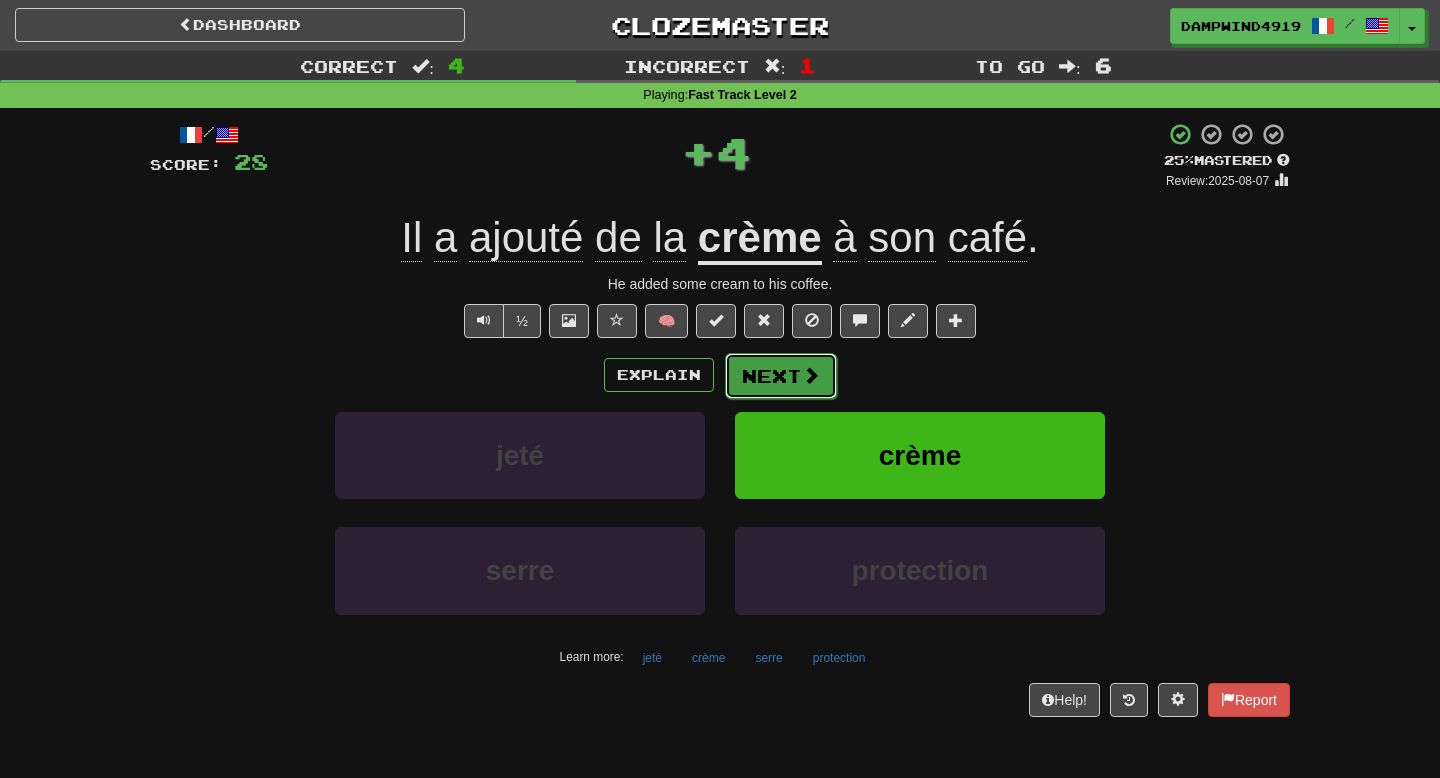 click at bounding box center (811, 375) 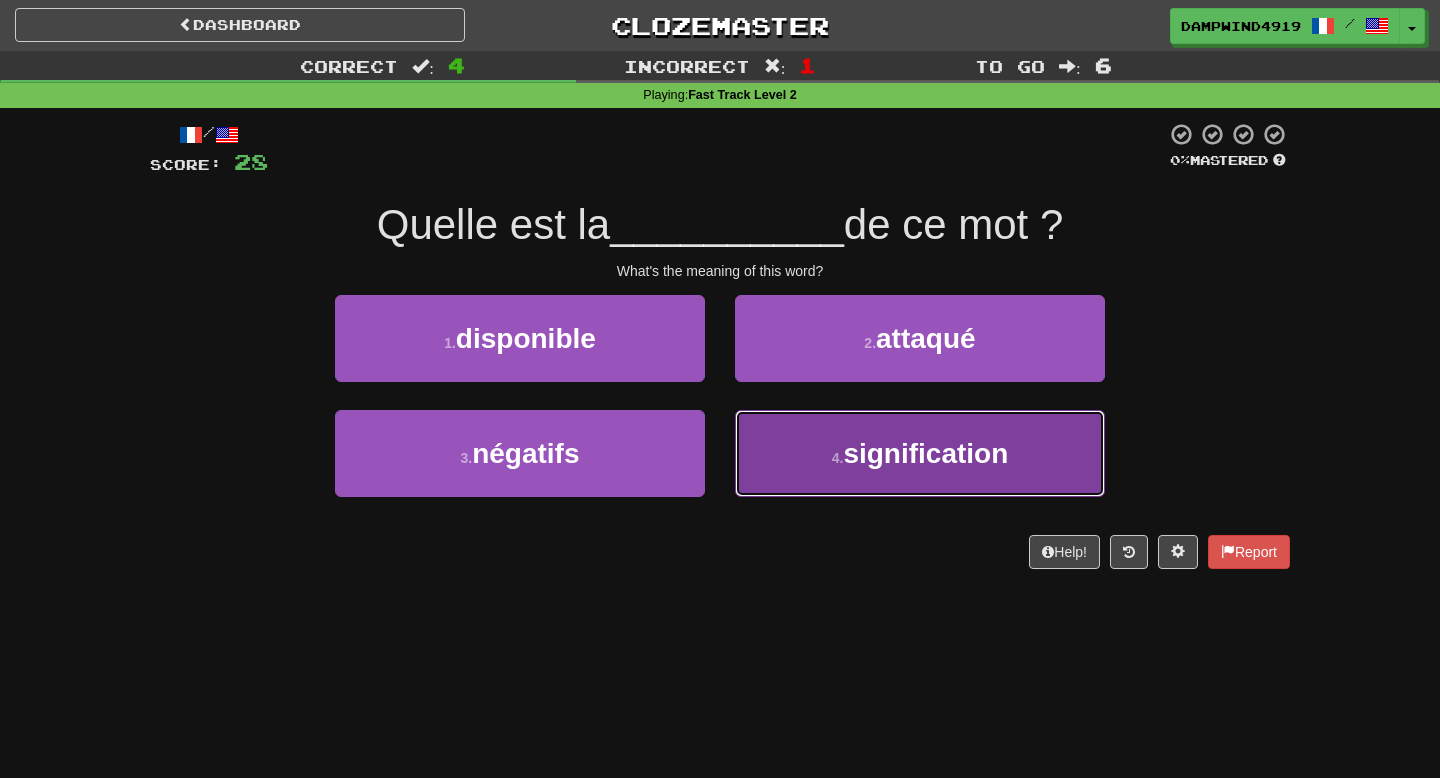 click on "4 .  signification" at bounding box center [920, 453] 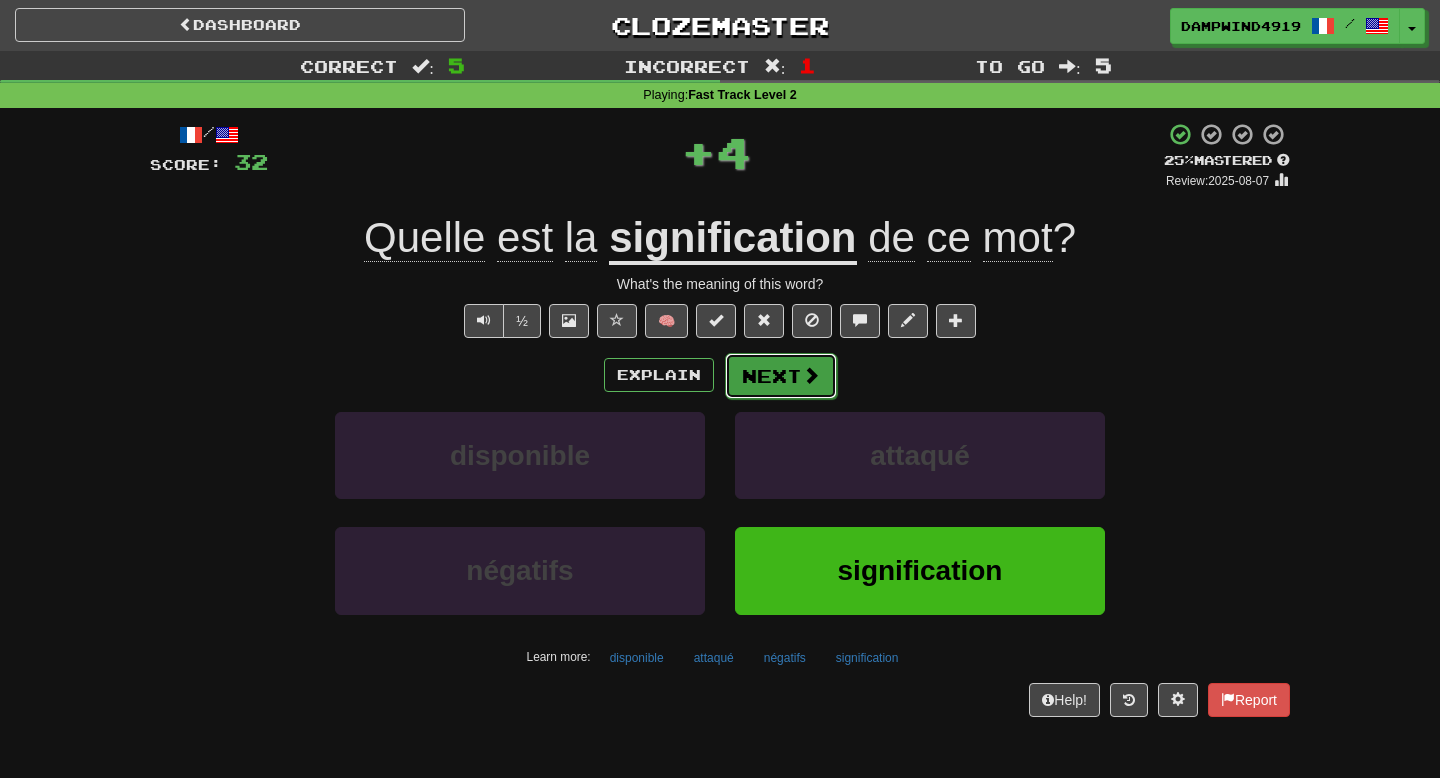 click on "Next" at bounding box center (781, 376) 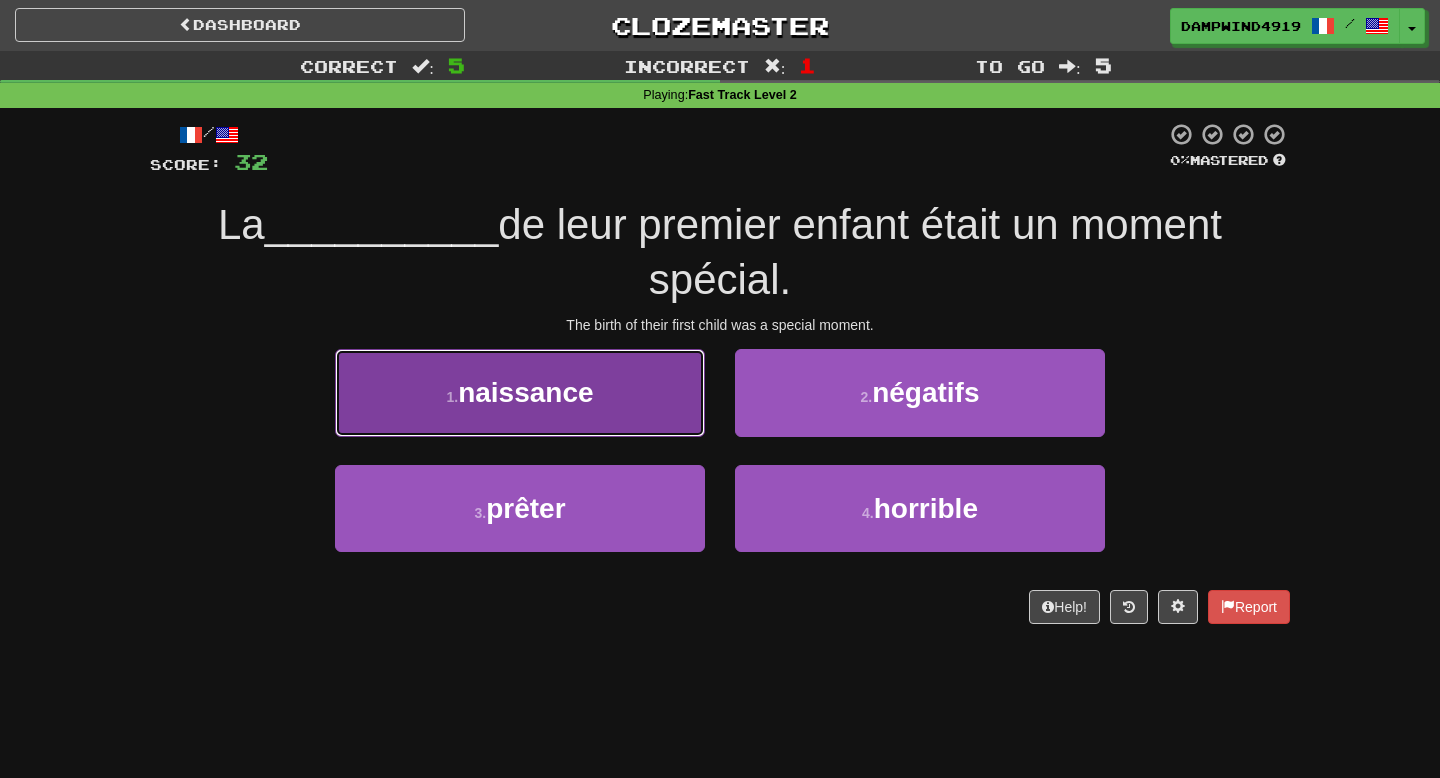 click on "1 .  naissance" at bounding box center [520, 392] 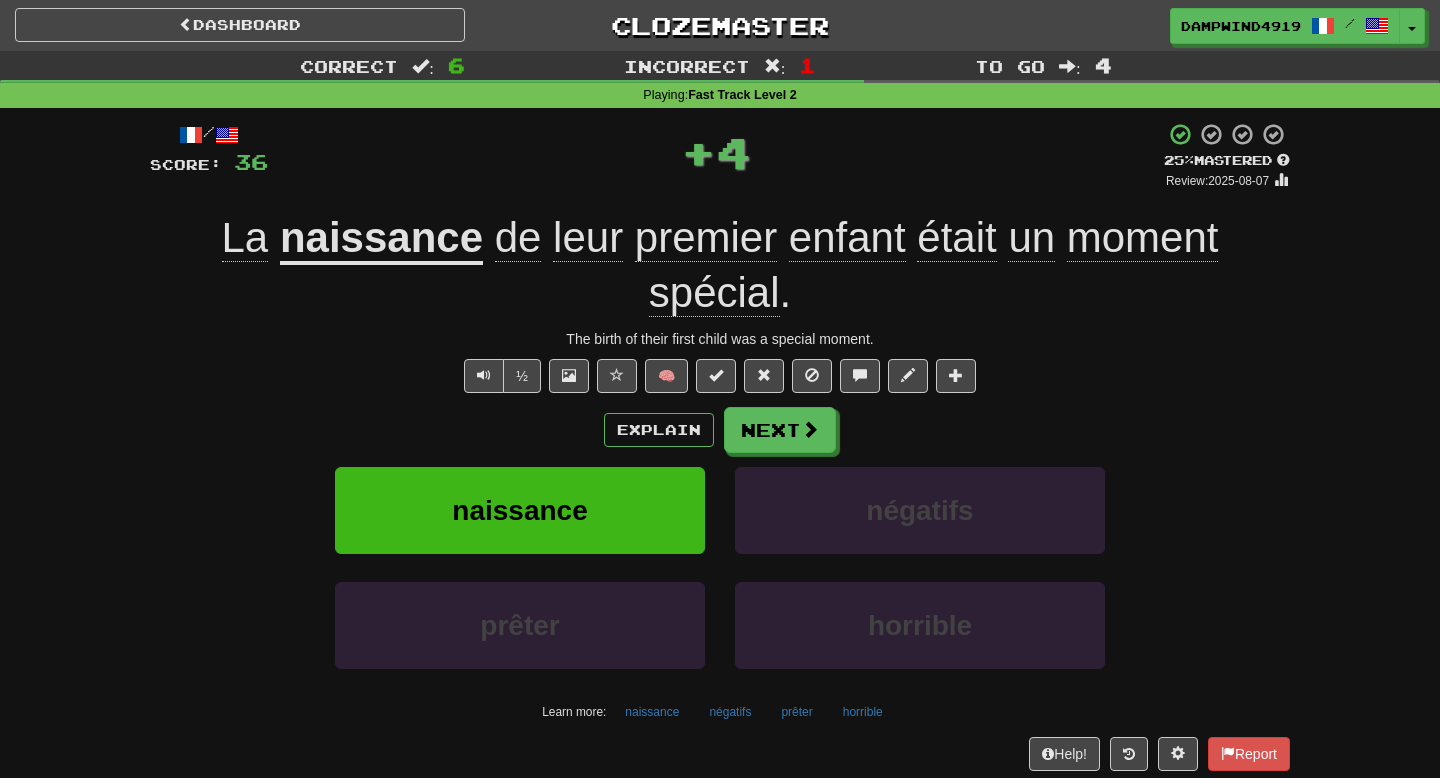 click on "Explain Next" at bounding box center [720, 430] 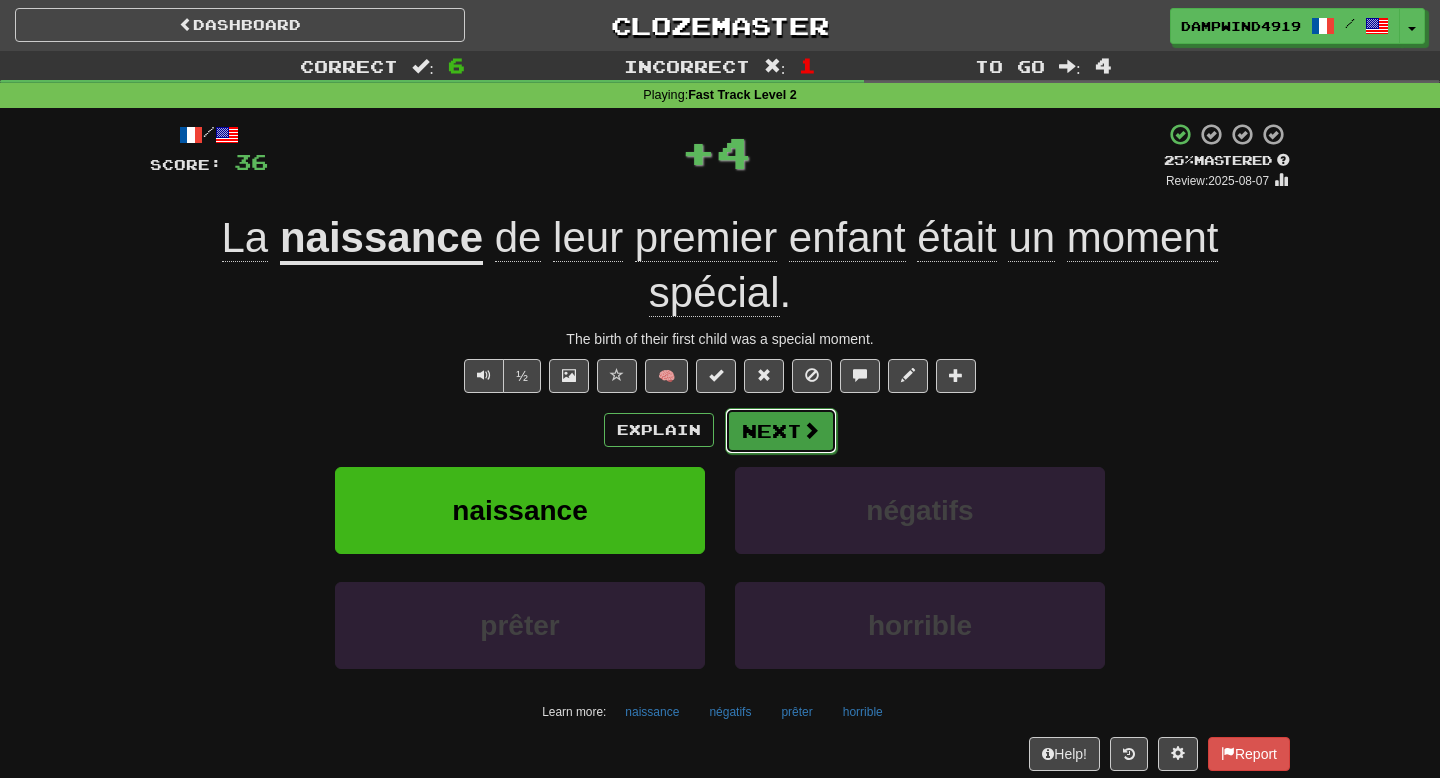 click on "Next" at bounding box center (781, 431) 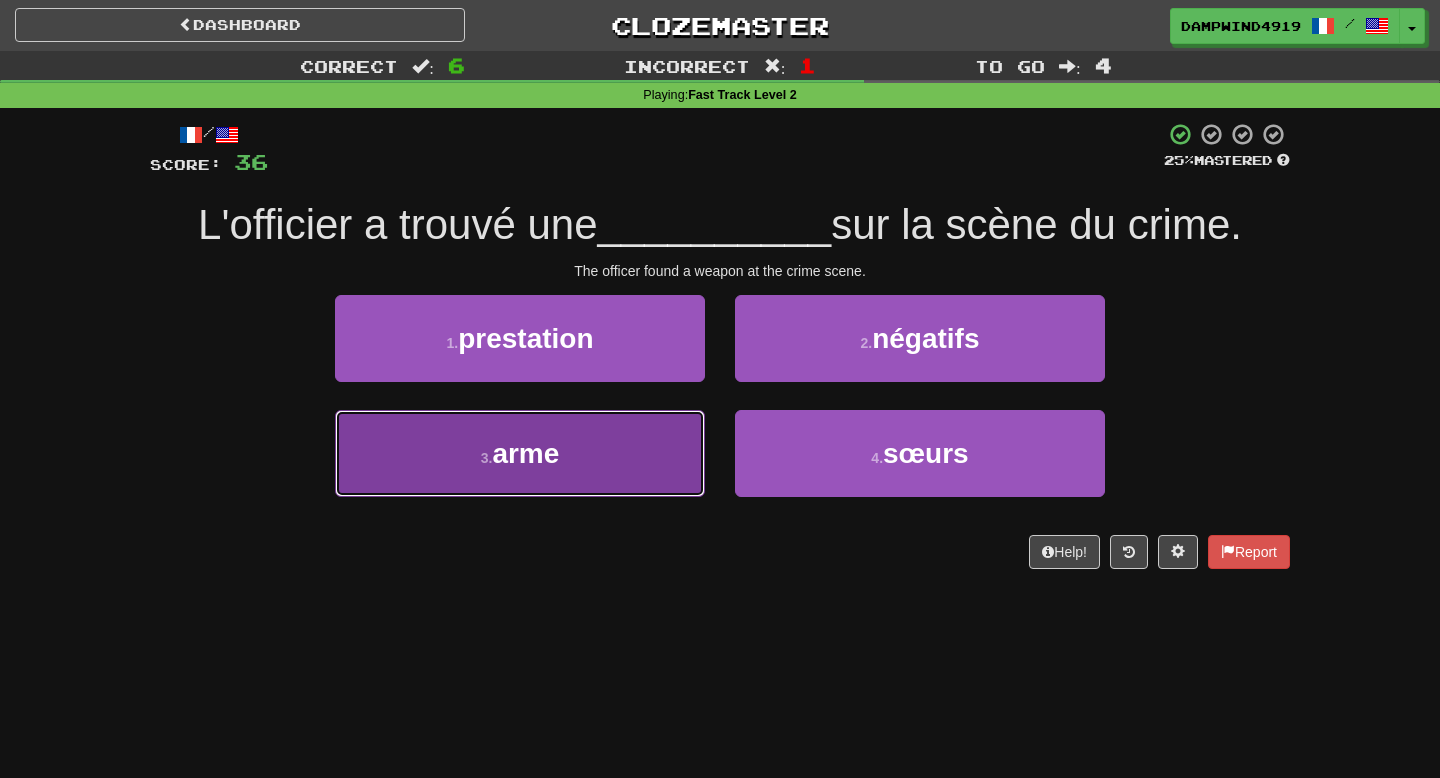 click on "3 .  arme" at bounding box center [520, 453] 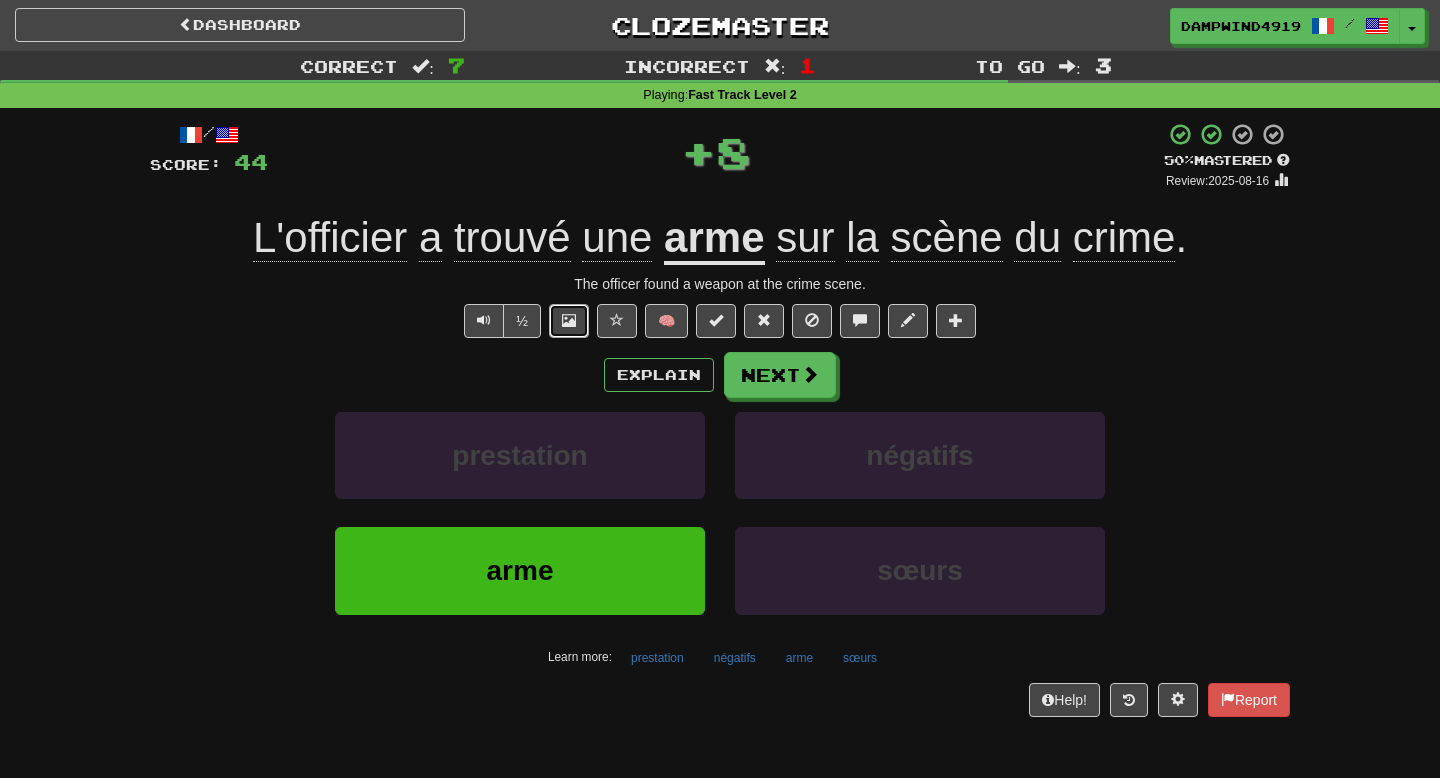 click at bounding box center (569, 321) 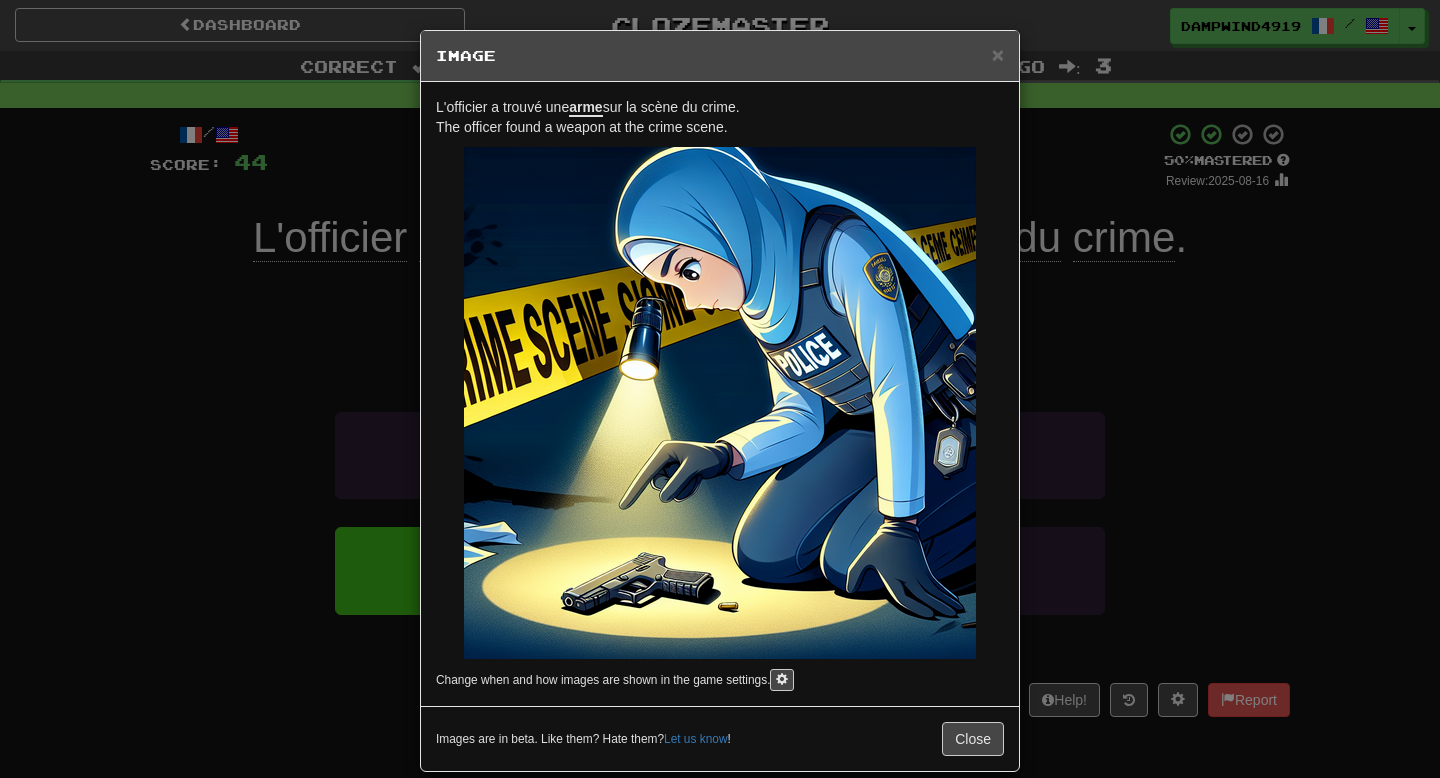 click on "Image" at bounding box center [720, 56] 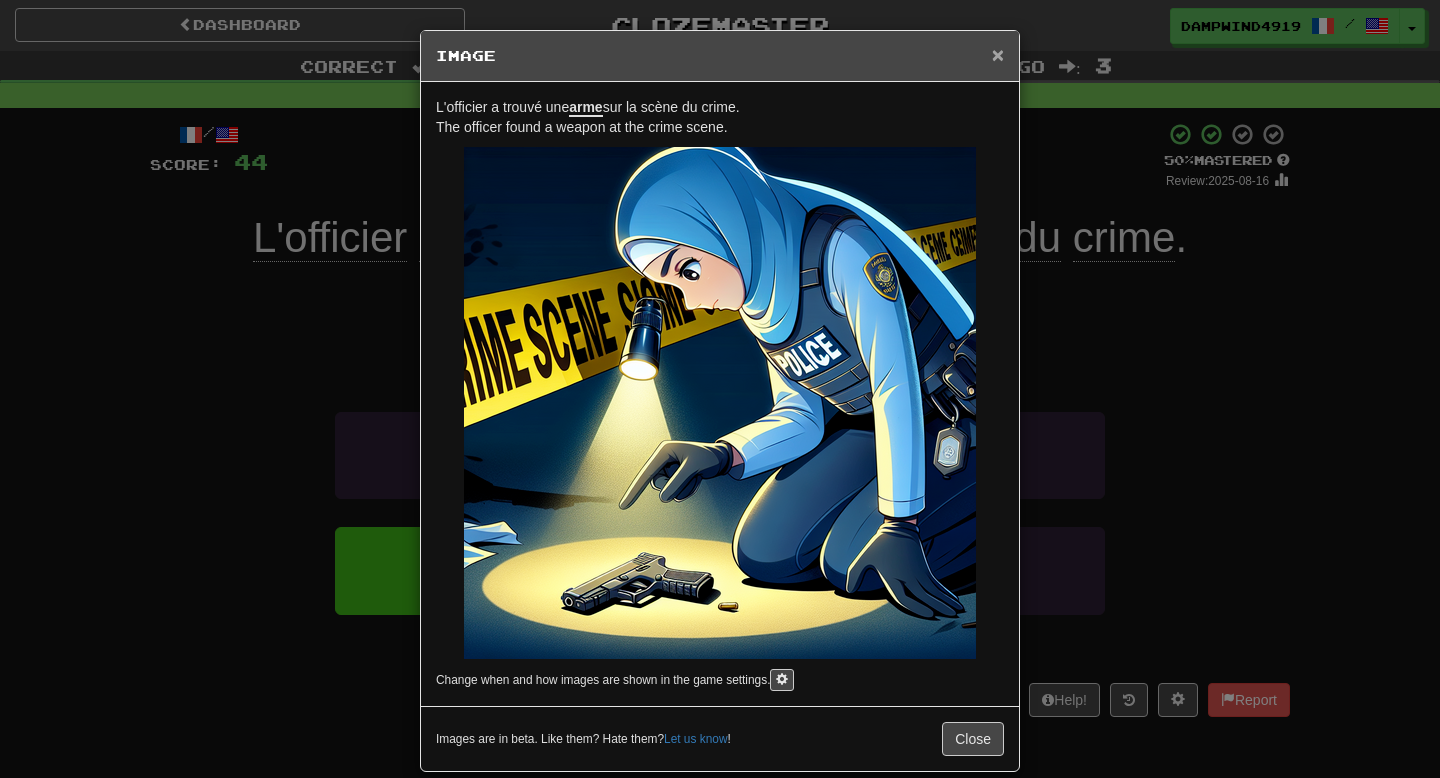 click on "×" at bounding box center [998, 54] 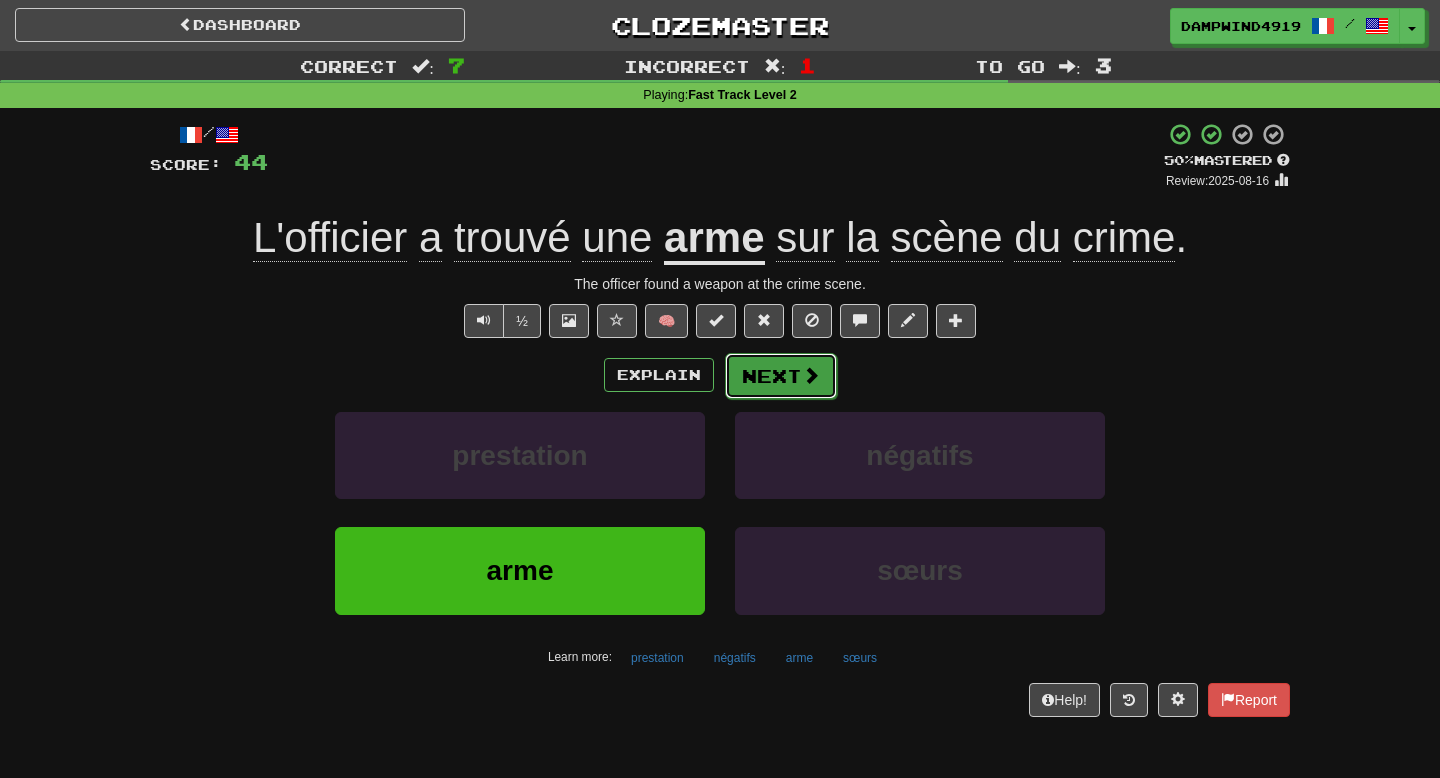 click on "Next" at bounding box center [781, 376] 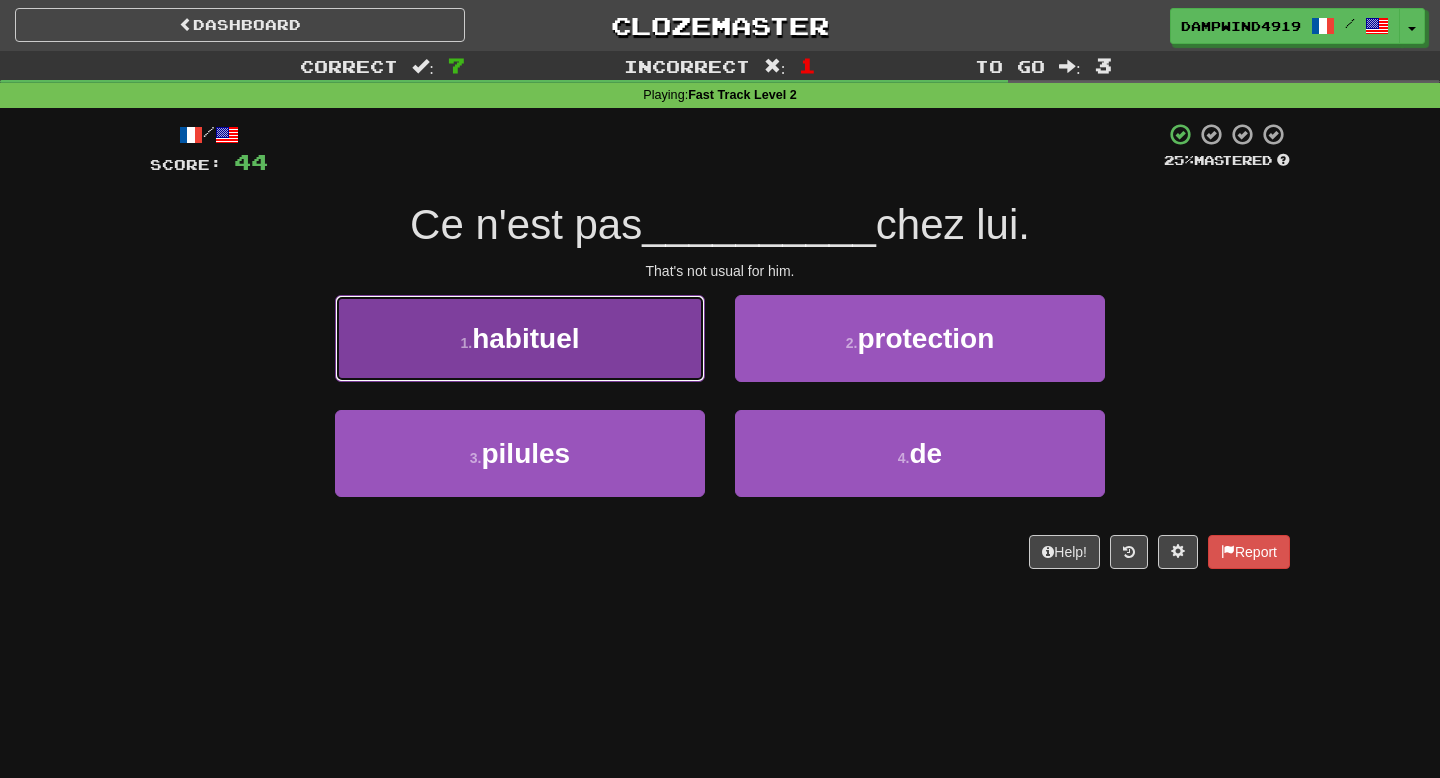 click on "1 .  habituel" at bounding box center (520, 338) 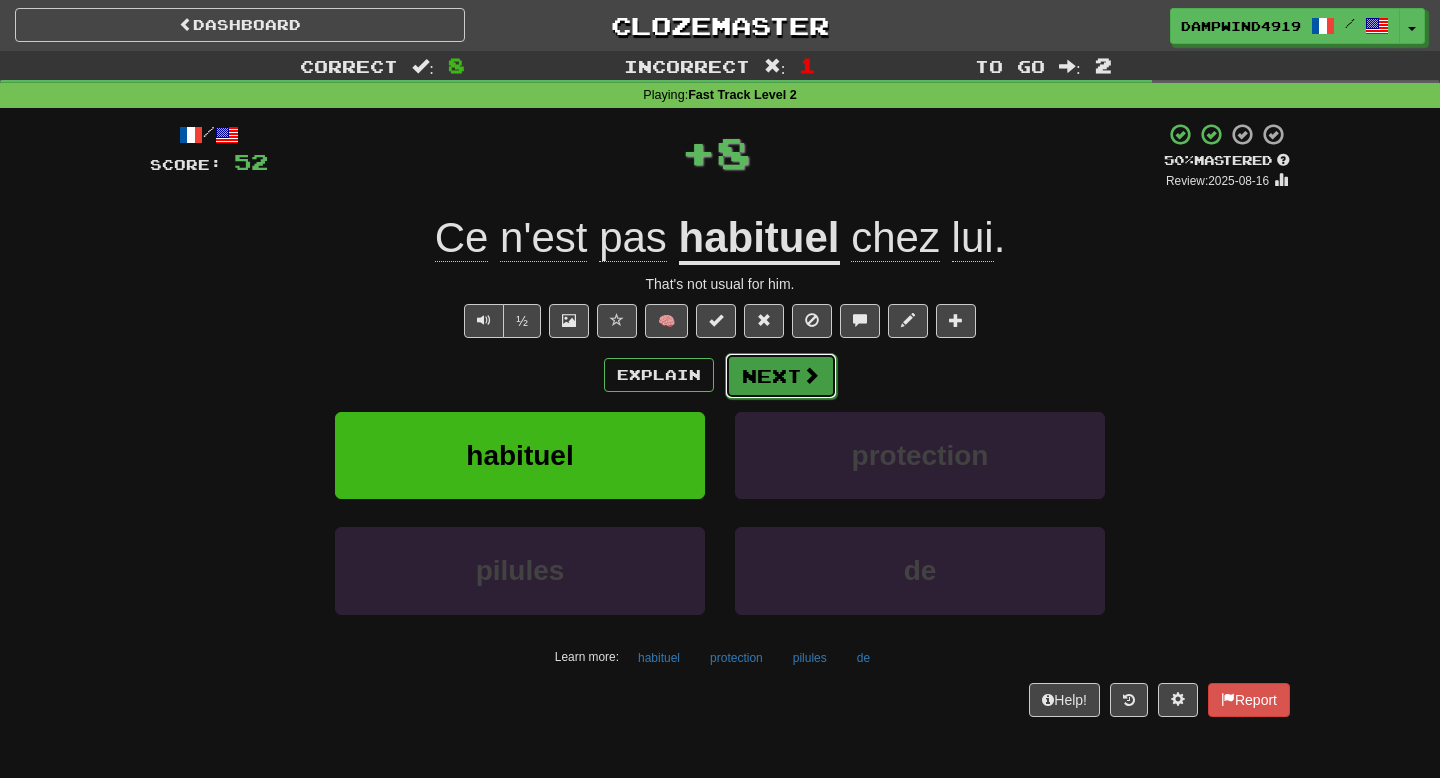 click on "Next" at bounding box center (781, 376) 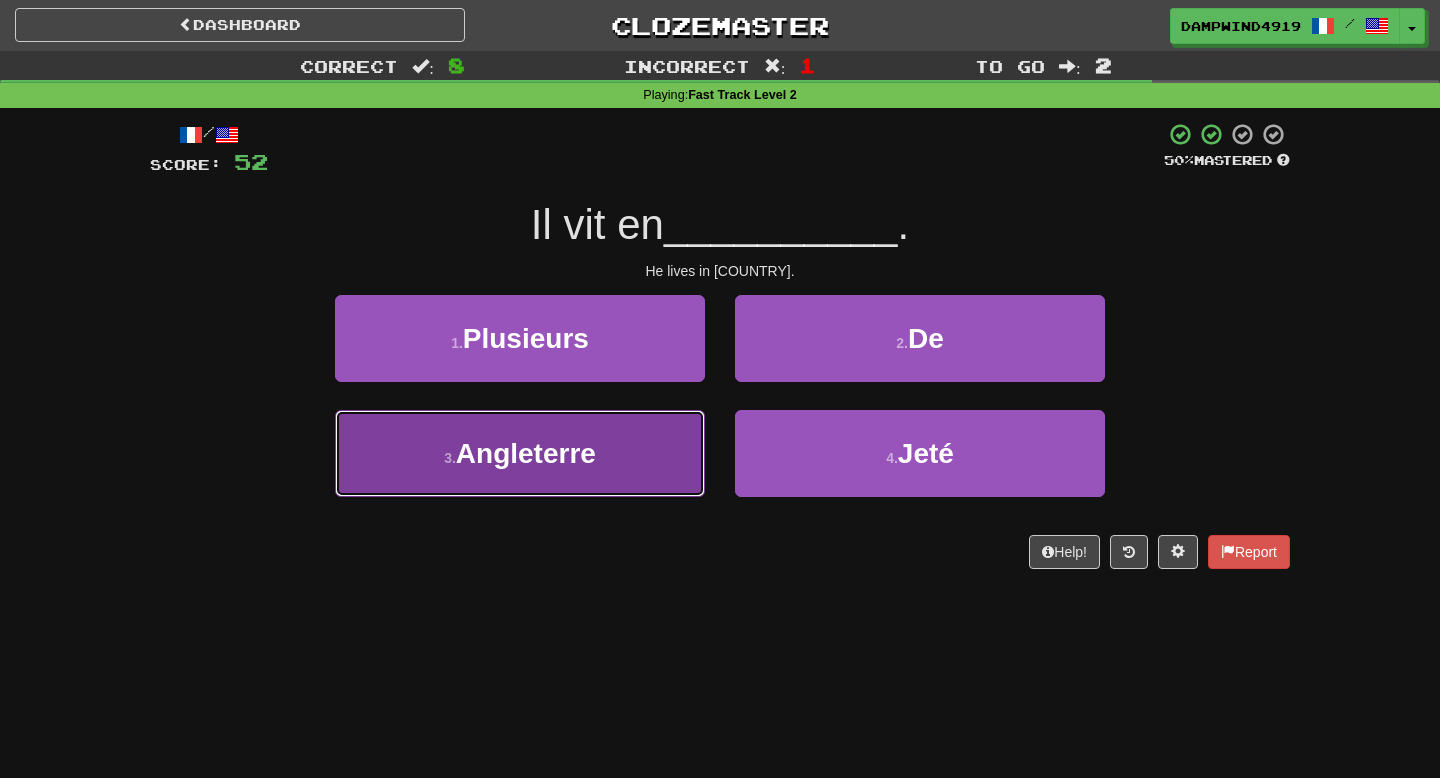 click on "3 .  Angleterre" at bounding box center [520, 453] 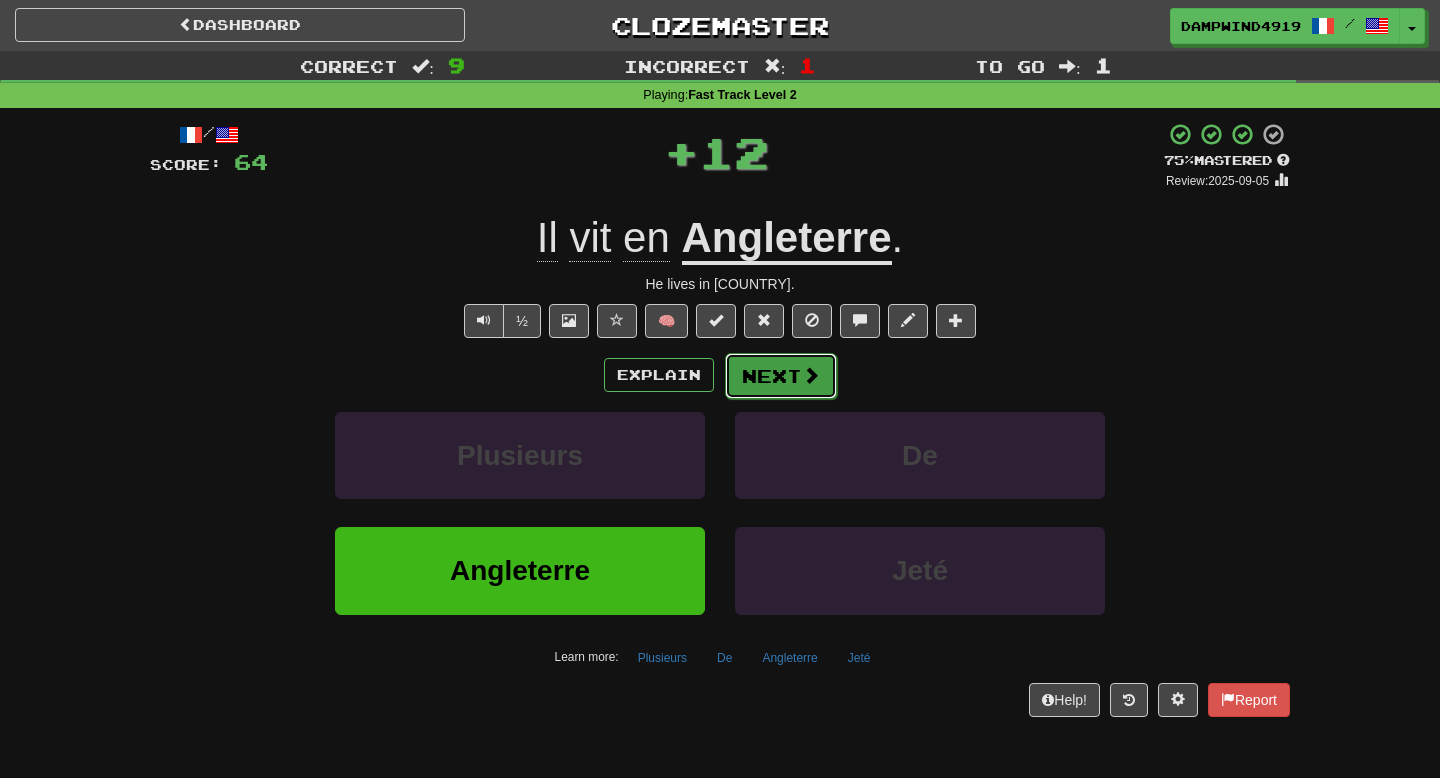 click on "Next" at bounding box center [781, 376] 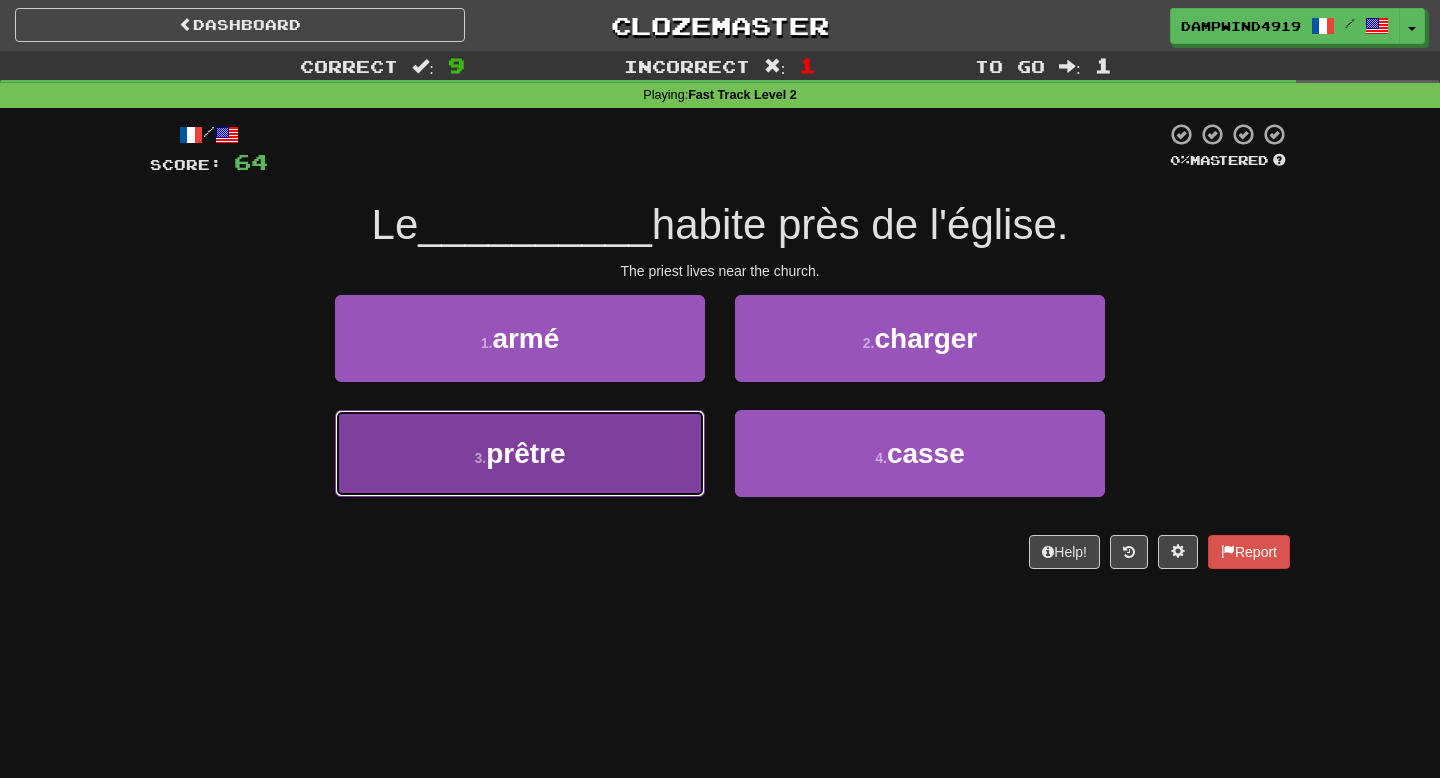 click on "3 .  prêtre" at bounding box center [520, 453] 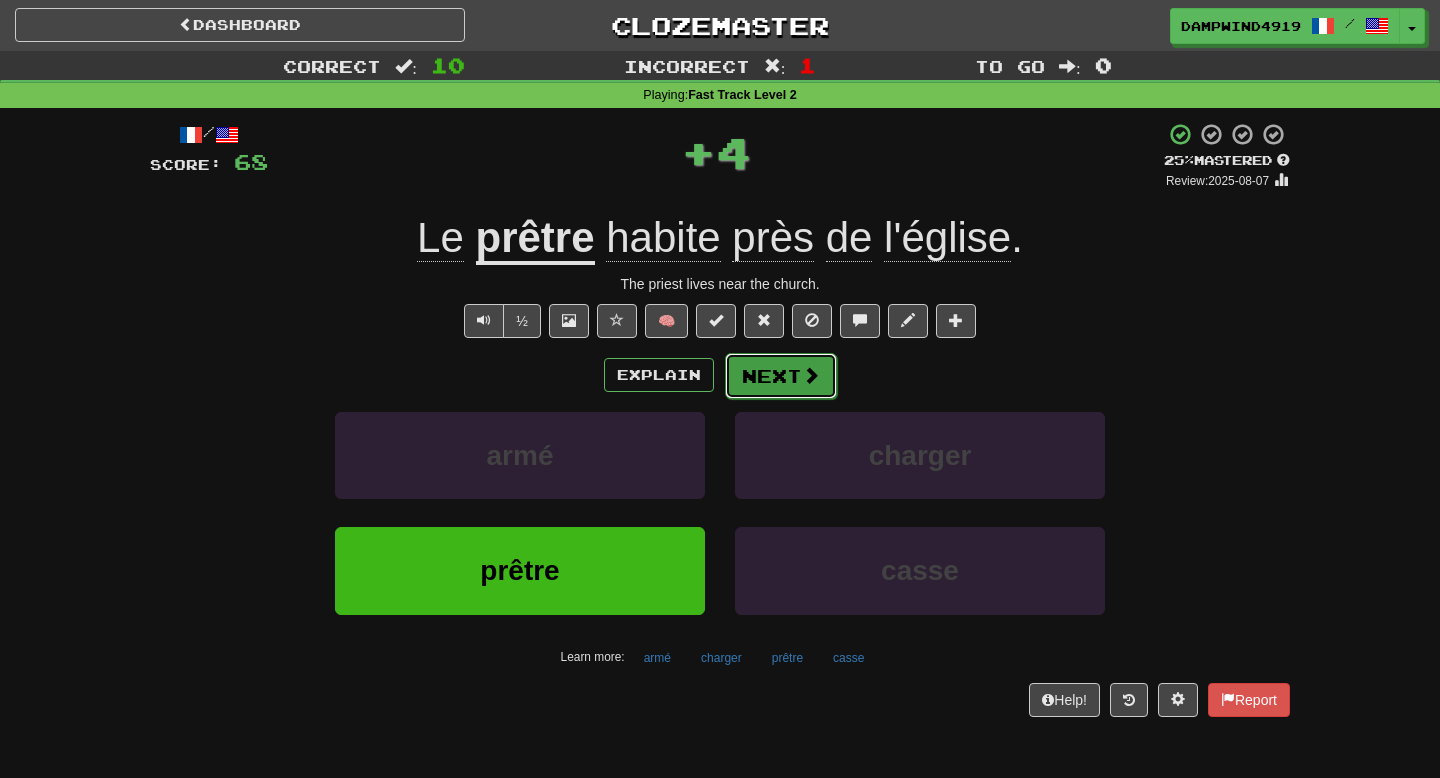 click on "Next" at bounding box center (781, 376) 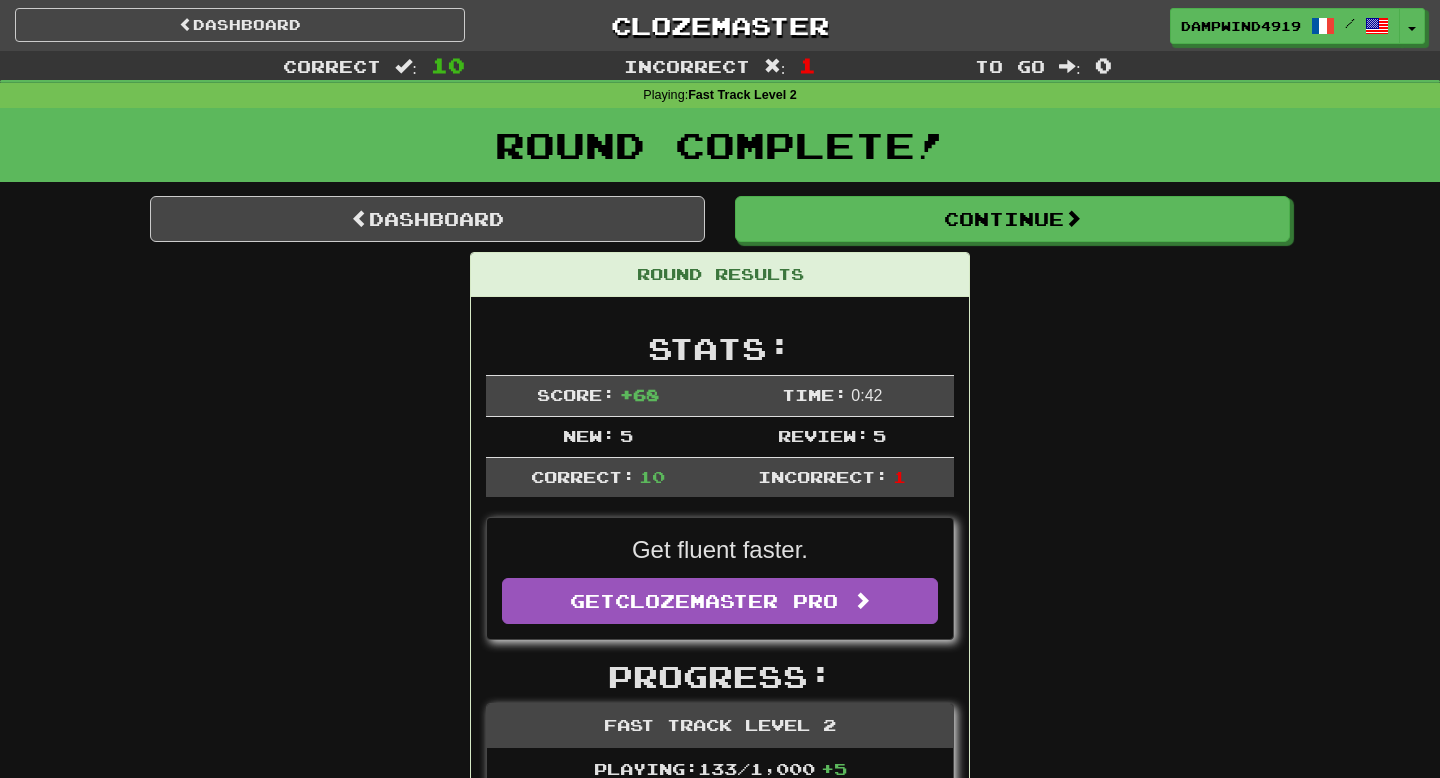 click on "Dashboard Continue Round Results Stats: Score: + 68 Time: 0 : 42 New: 5 Review: 5 Correct: 10 Incorrect: 1 Get fluent faster. Get Clozemaster Pro Progress: Fast Track Level 2 Playing: 133 / 1,000 + 5 12.8% 13.3% Mastered: 0 / 1,000 0% Ready for Review: 14 / Level: 37 539 points to level 38 - keep going! Ranked: 640 th this week Sentences: Report Les étudiants en musique ont besoin de pratique quotidienne. Music students need daily practice. Report Quelle vue magnifique ! What a beautiful view! Report Le prêtre habite près de l'église. The priest lives near the church. Report Tout le monde acclame l'équipe gagnante. Everyone cheers for the winning team. Report Il a ajouté de la crème à son café. He added some cream to his coffee. Report Quelle est la signification de ce mot ? What's the meaning of this word? Report La naissance de leur premier enfant était un moment spécial. The birth of their first child was a special moment. Report arme Report" at bounding box center [720, 1193] 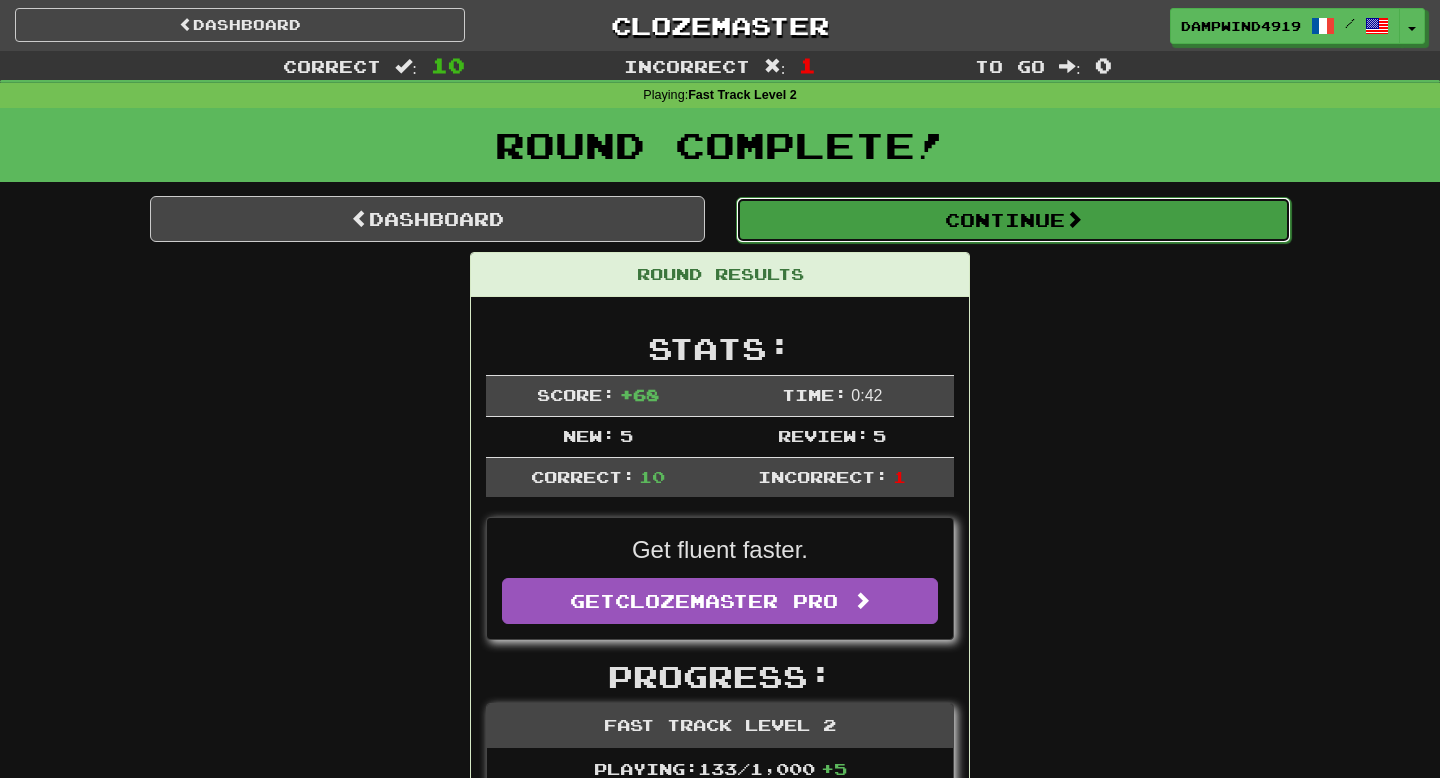 click on "Continue" at bounding box center [1013, 220] 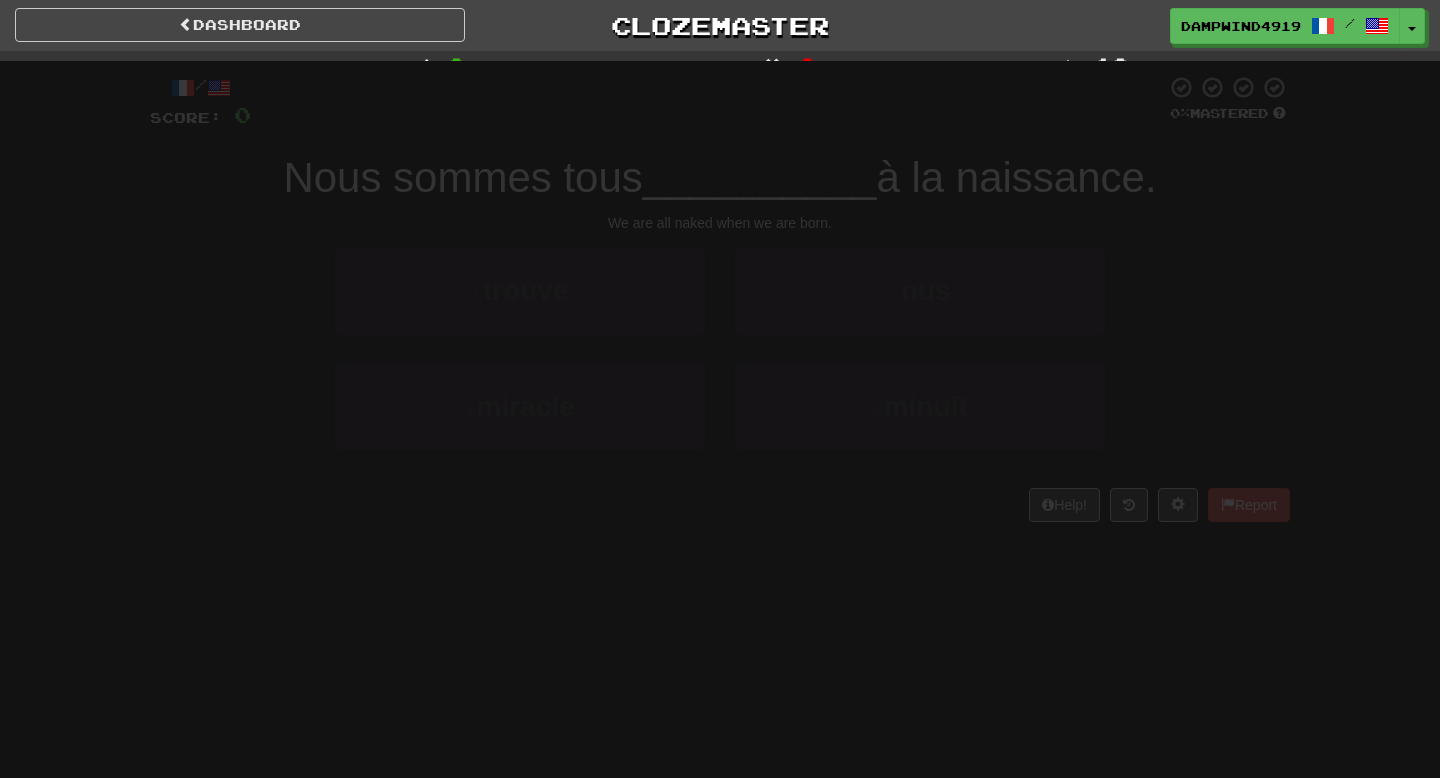 click on "0 0 % Mastered Nous sommes tous __________ à la naissance. We are all naked when we are born. 1 . trouve 2 . nus 3 . miracle 4 . minuit Help! Report" at bounding box center (720, 298) 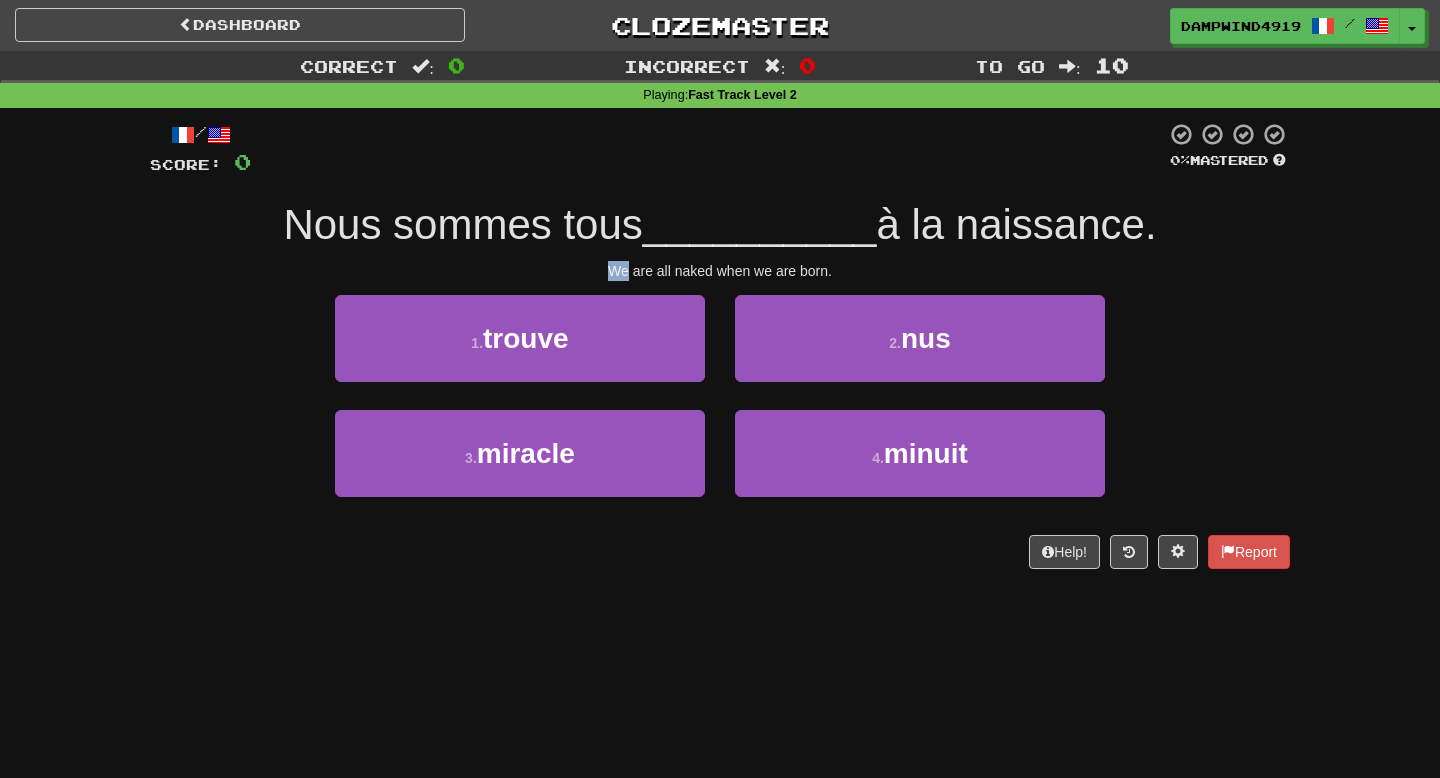 click on "0 0 % Mastered Nous sommes tous __________ à la naissance. We are all naked when we are born. 1 . trouve 2 . nus 3 . miracle 4 . minuit Help! Report" at bounding box center (720, 345) 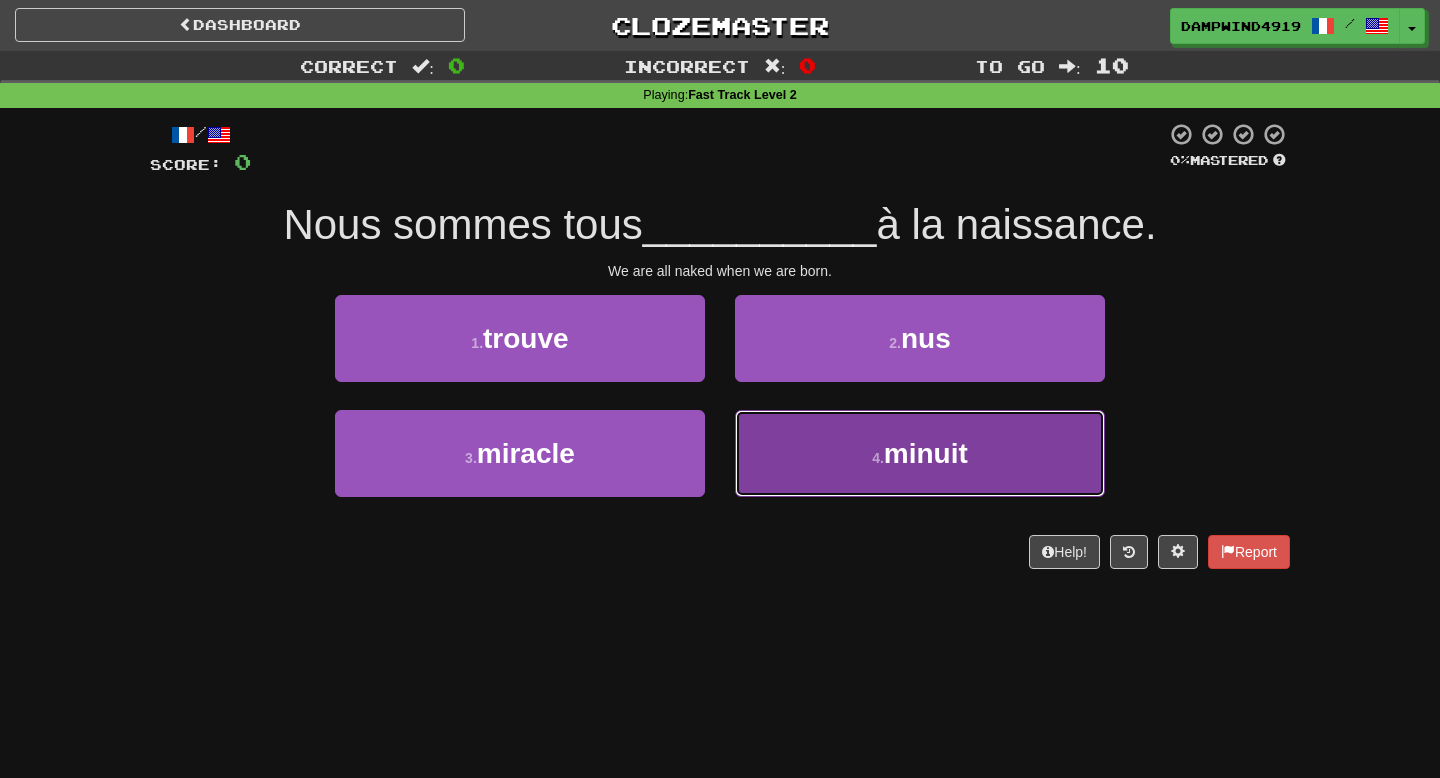 click on "4 .  minuit" at bounding box center (920, 453) 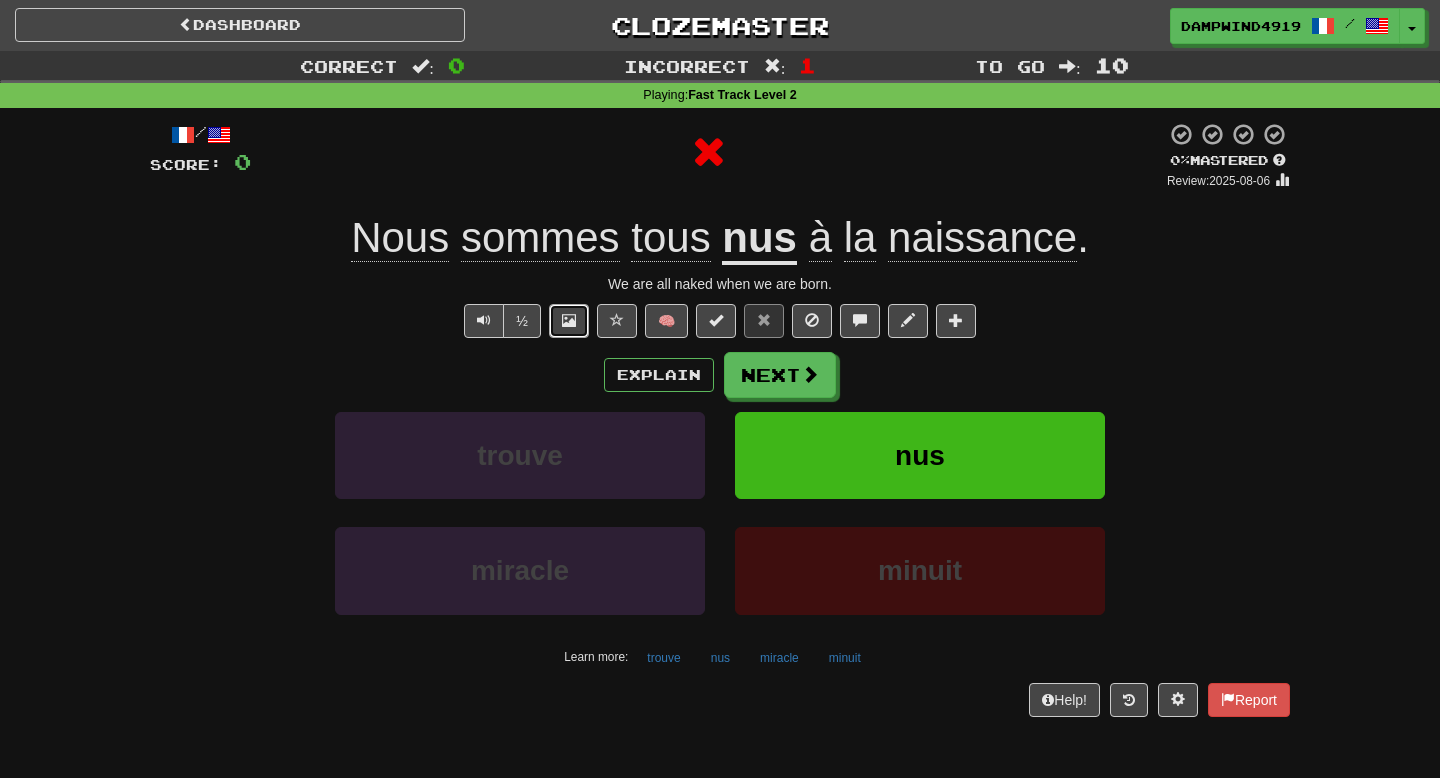 click at bounding box center [569, 320] 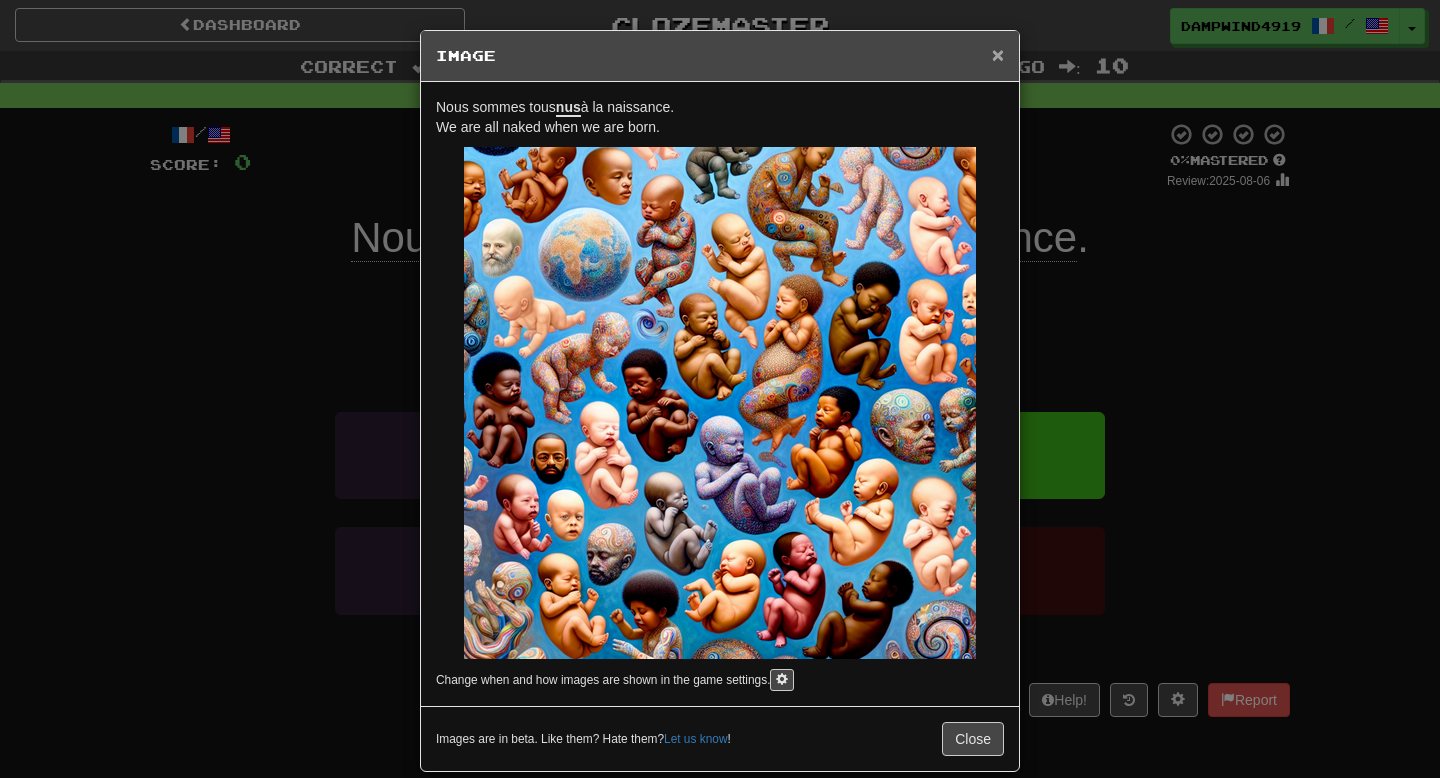 click on "×" at bounding box center [998, 54] 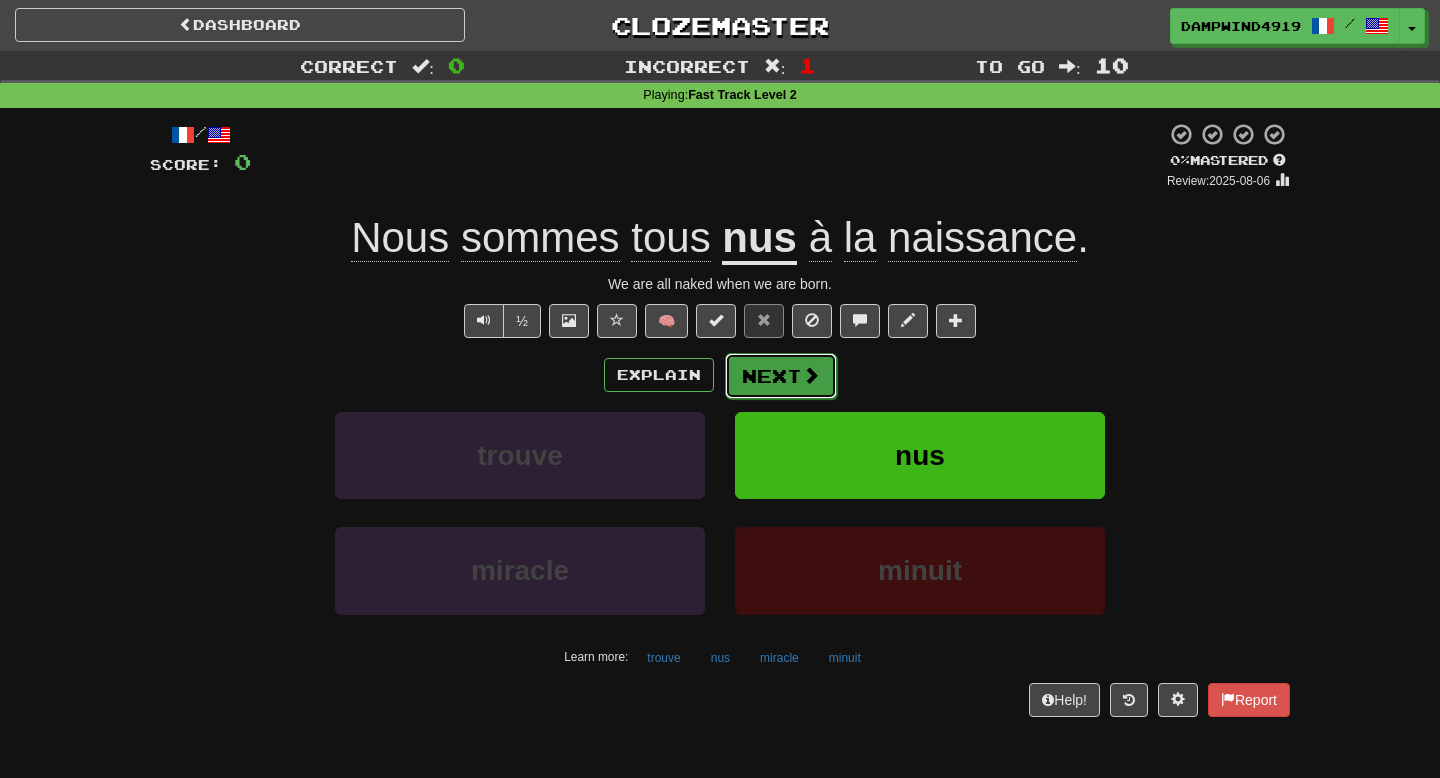 click on "Next" at bounding box center [781, 376] 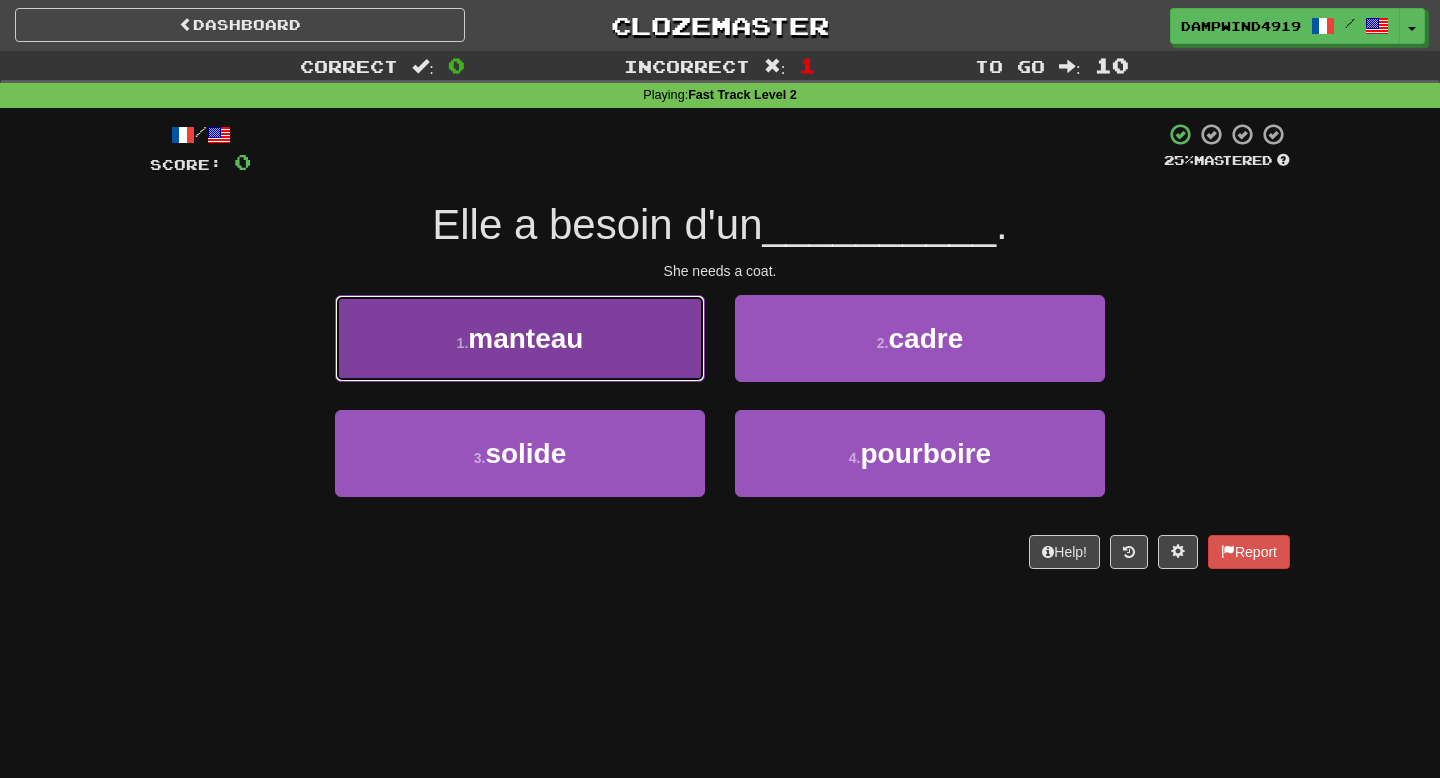click on "1 .  manteau" at bounding box center [520, 338] 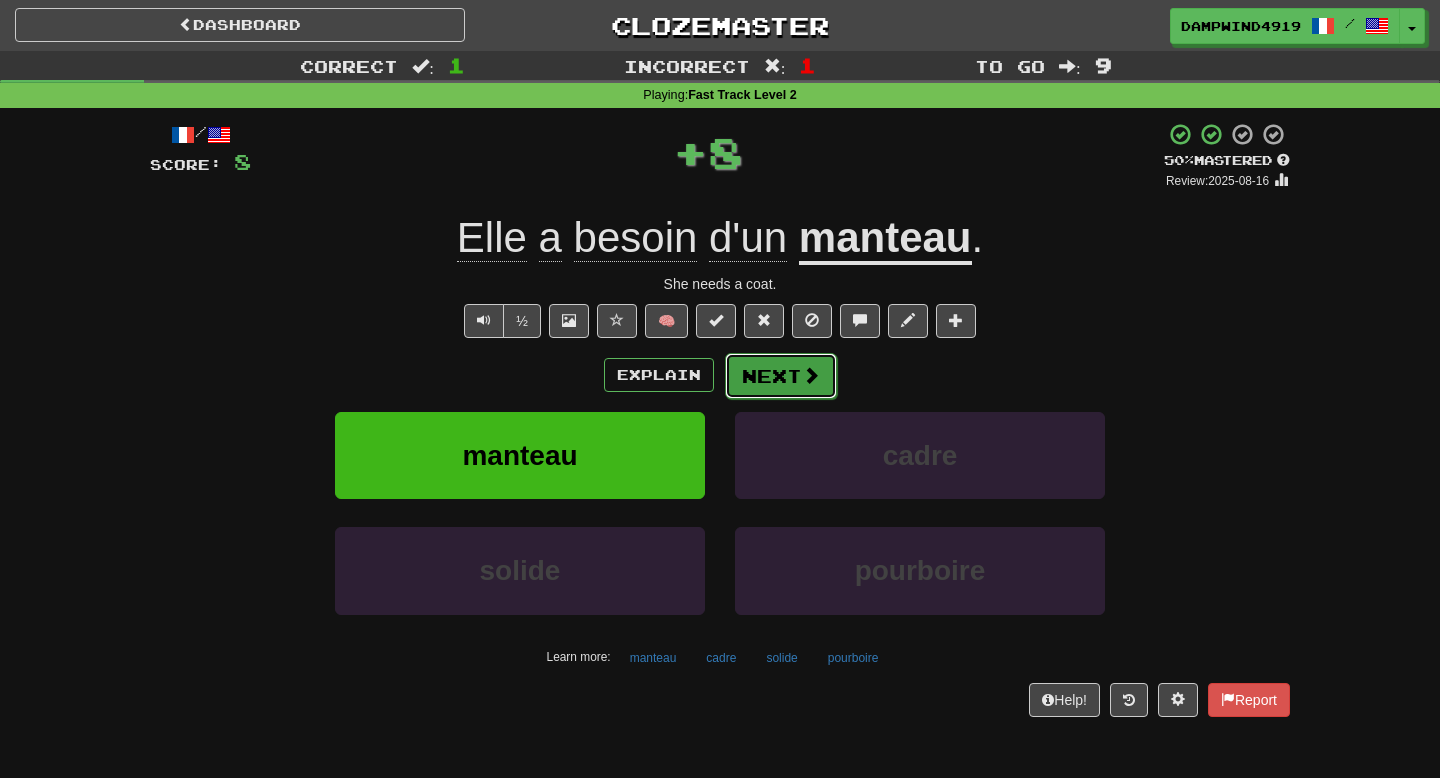 click on "Next" at bounding box center [781, 376] 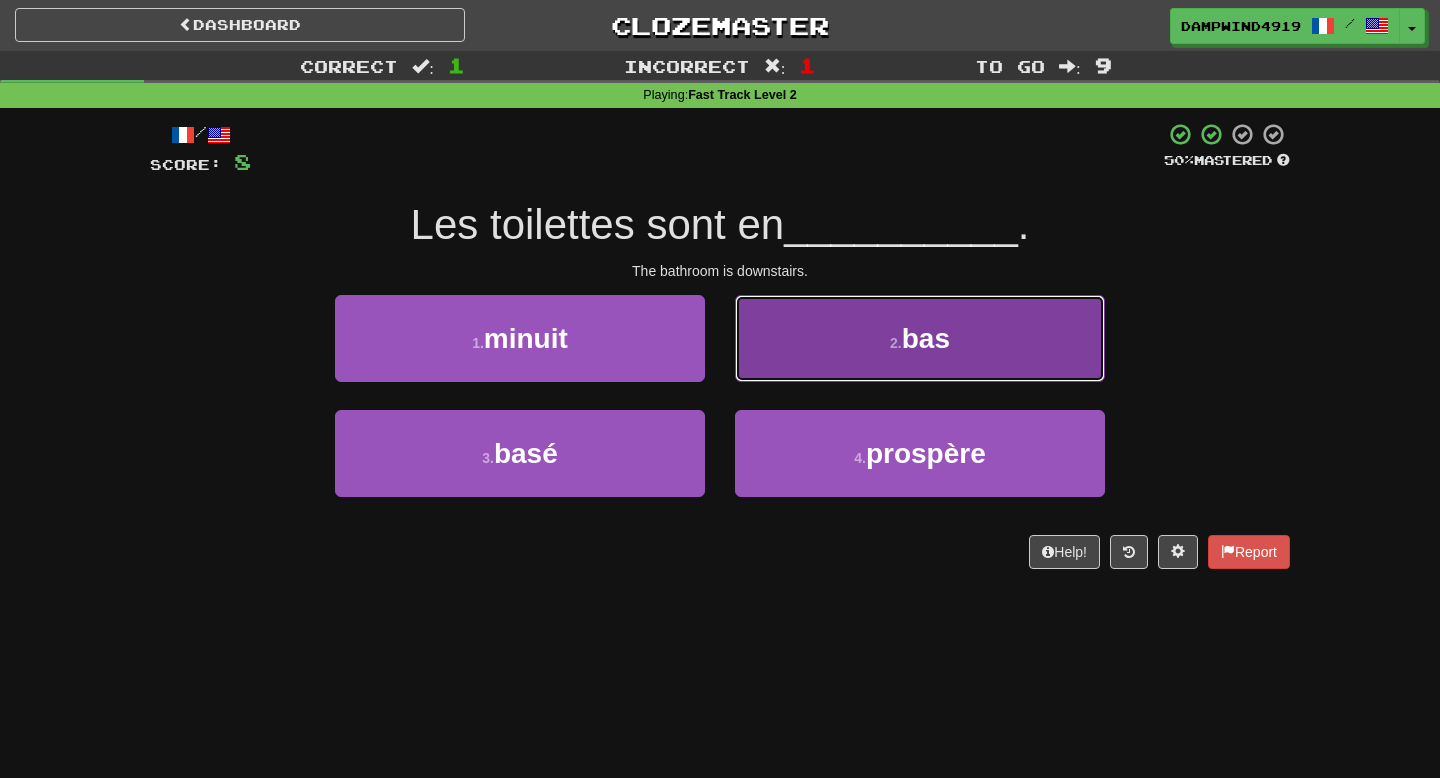 click on "2 .  bas" at bounding box center [920, 338] 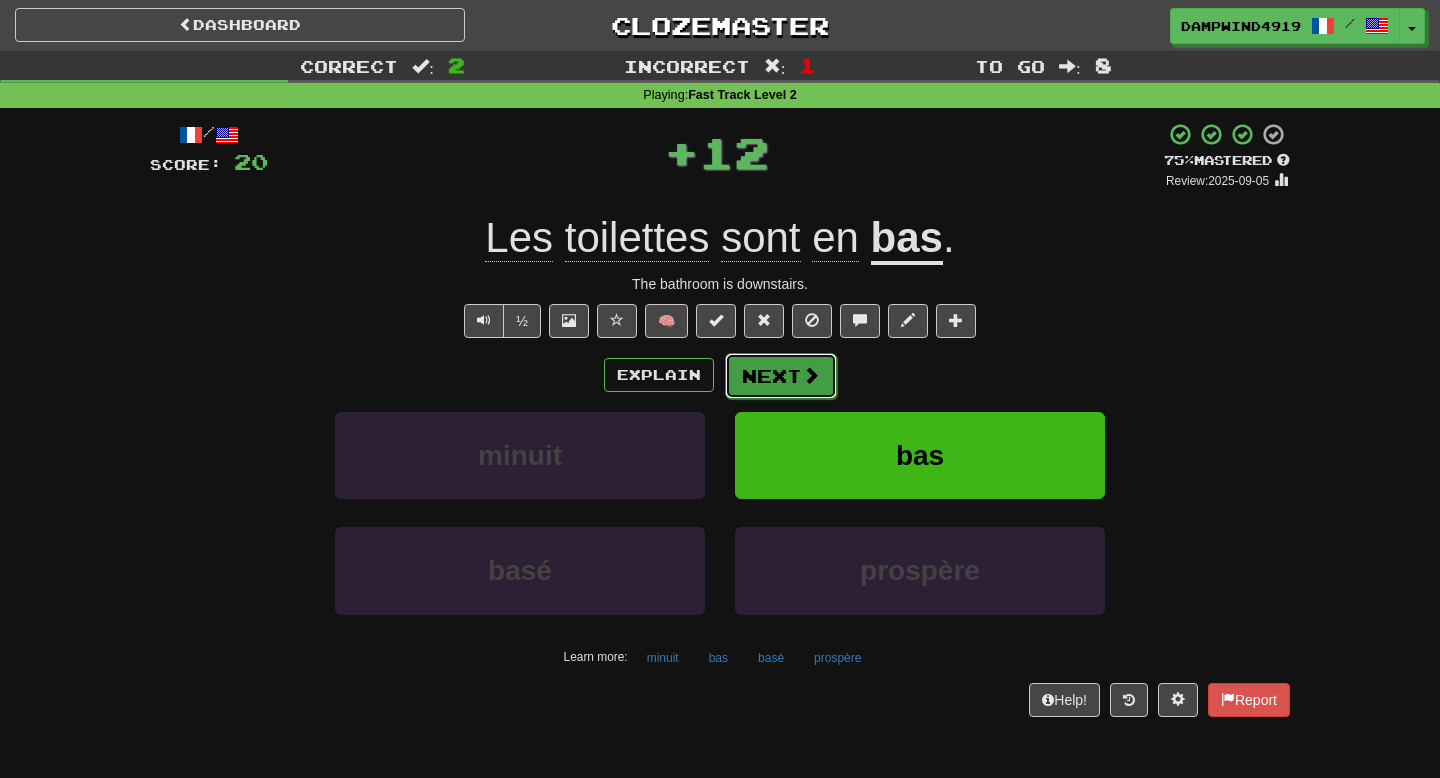 click at bounding box center [811, 375] 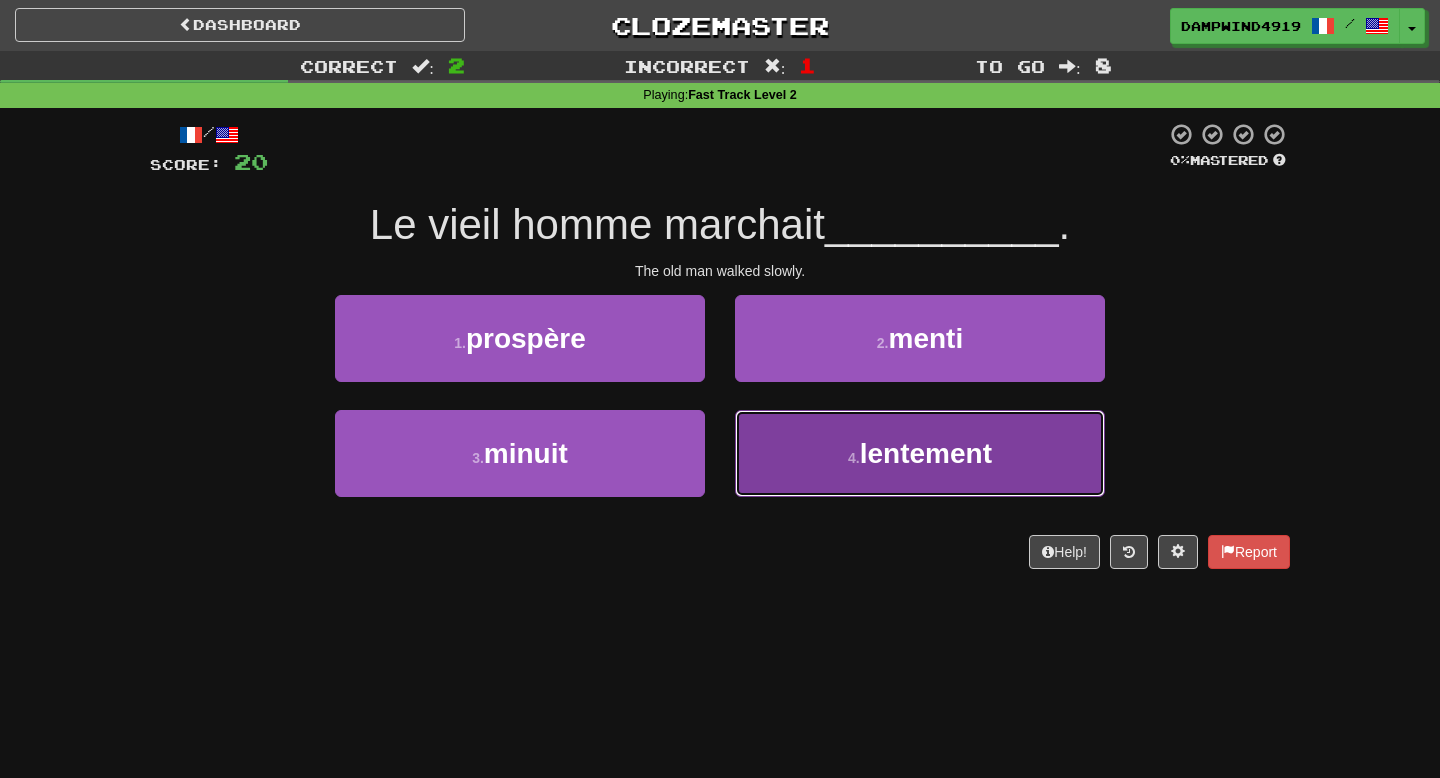 click on "4 .  lentement" at bounding box center (920, 453) 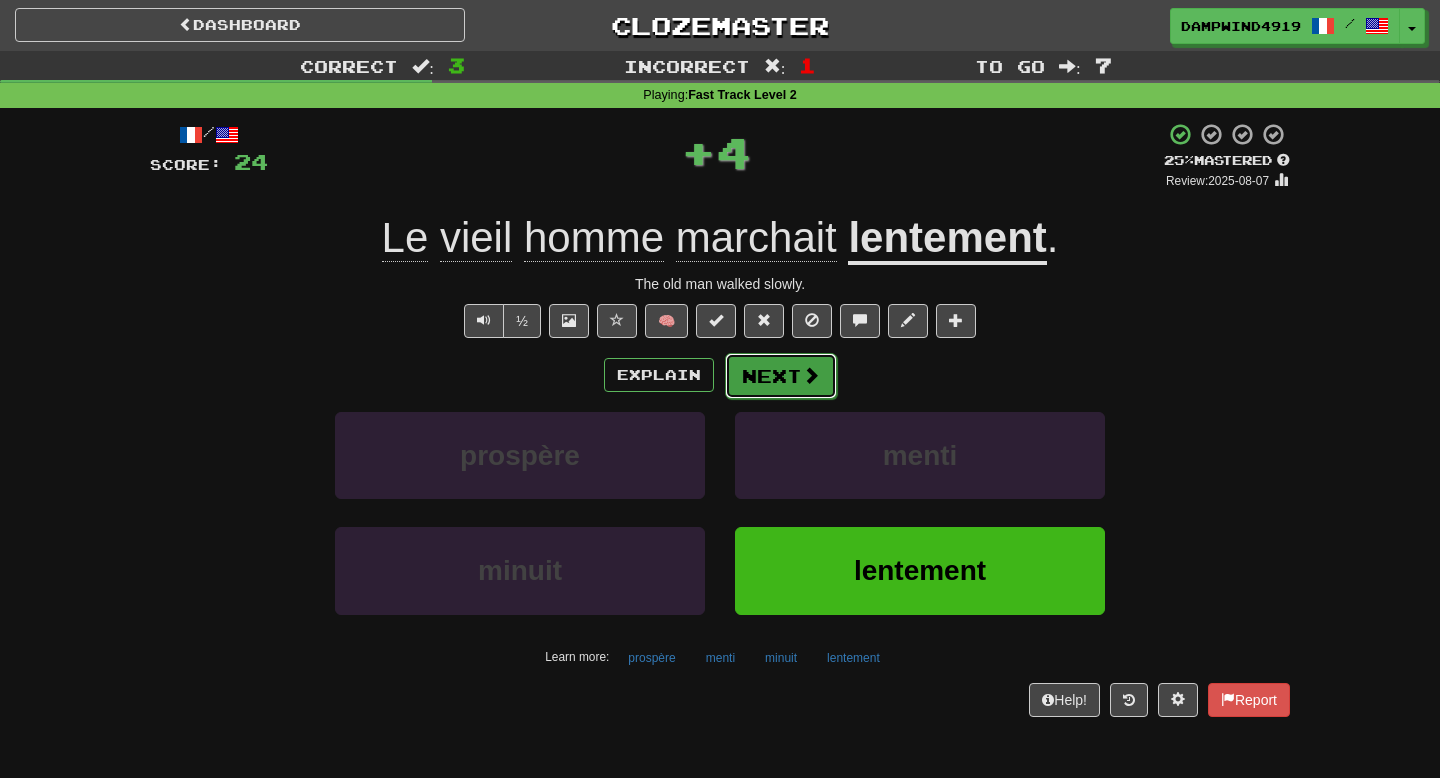 click on "Next" at bounding box center [781, 376] 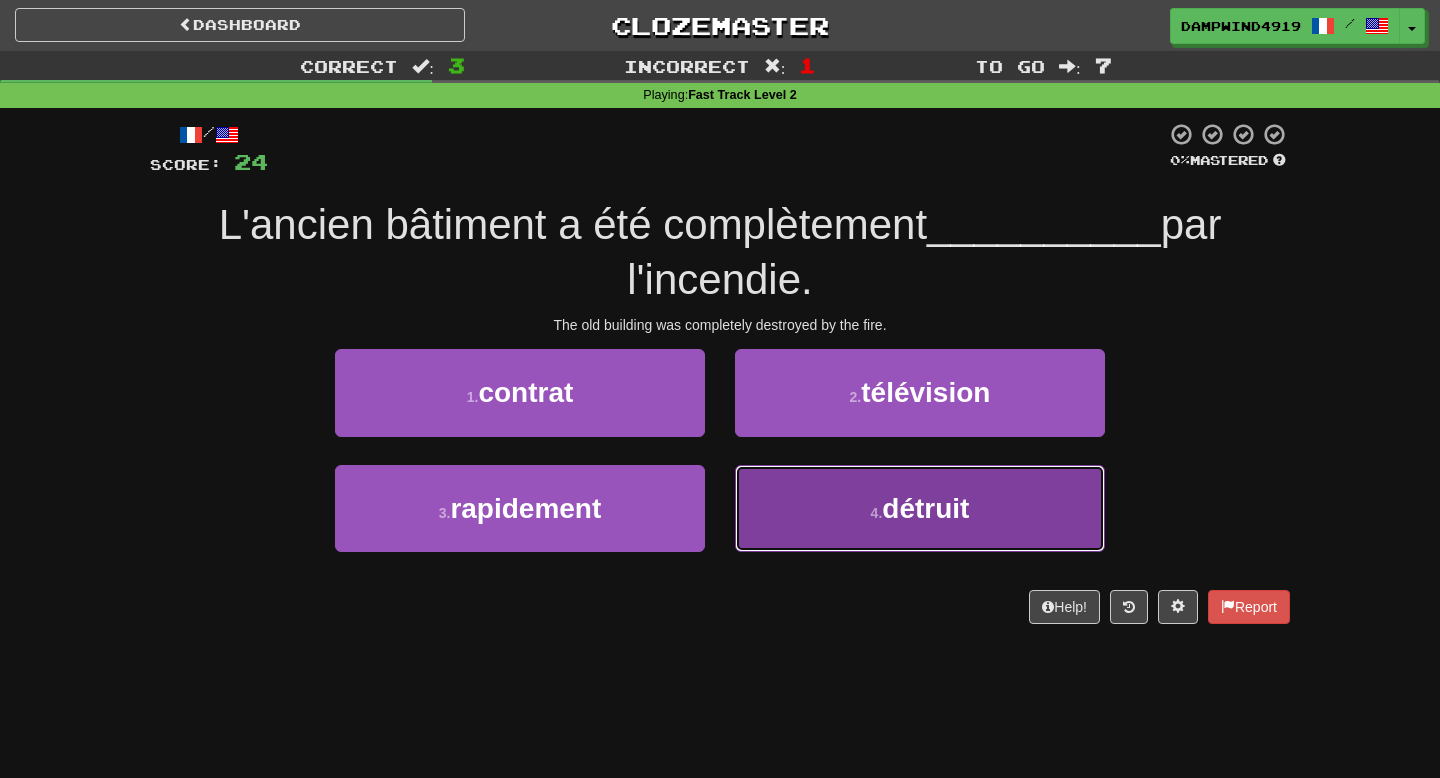 click on "4 .  détruit" at bounding box center [920, 508] 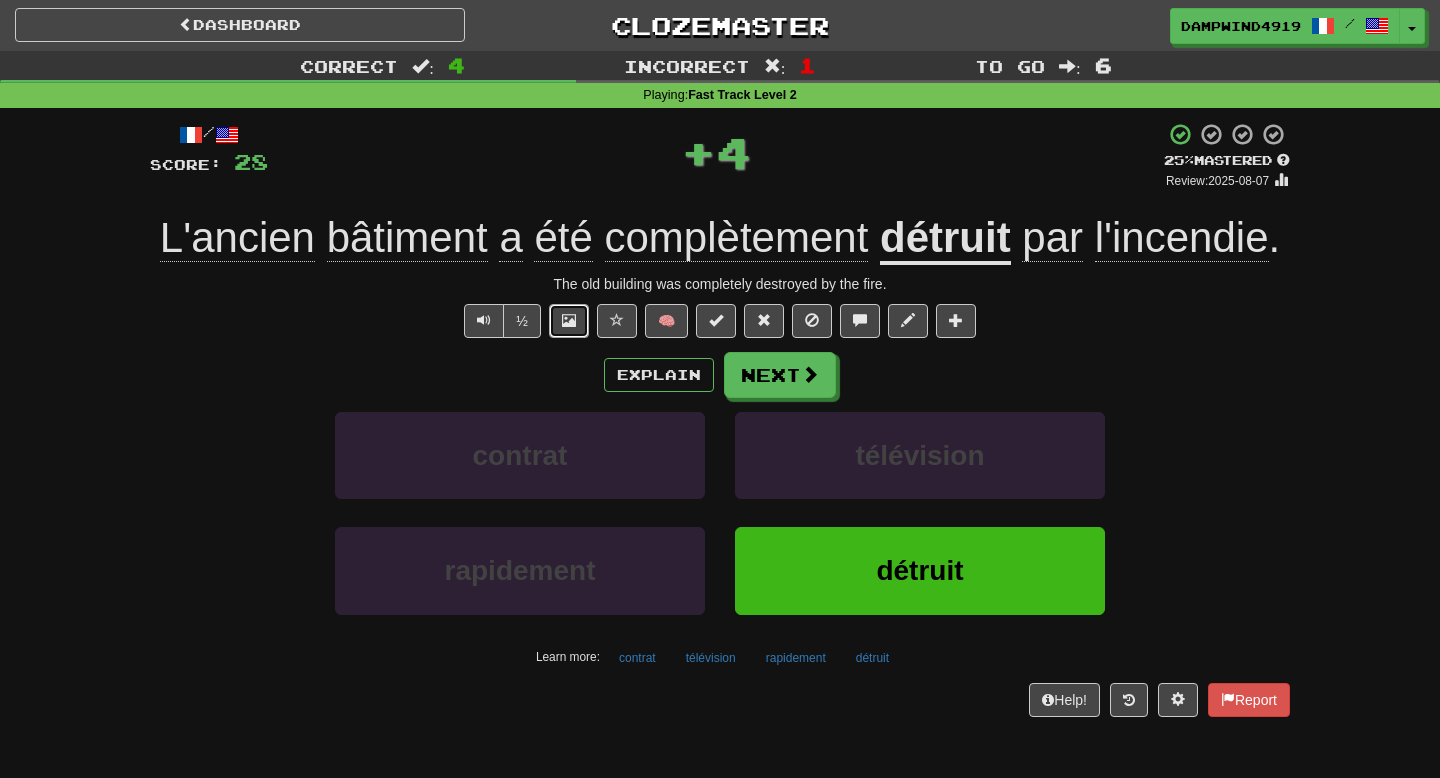click at bounding box center (569, 321) 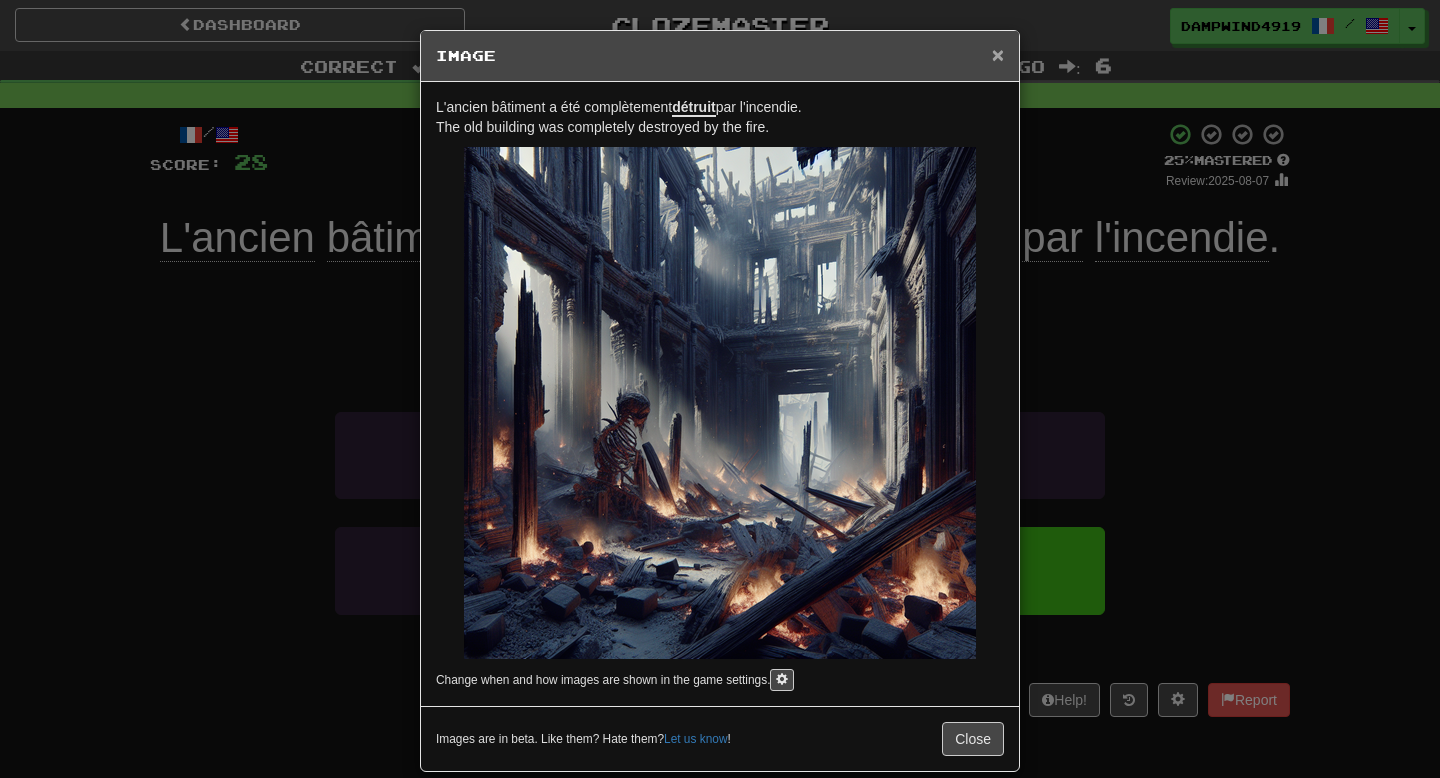 click on "×" at bounding box center (998, 54) 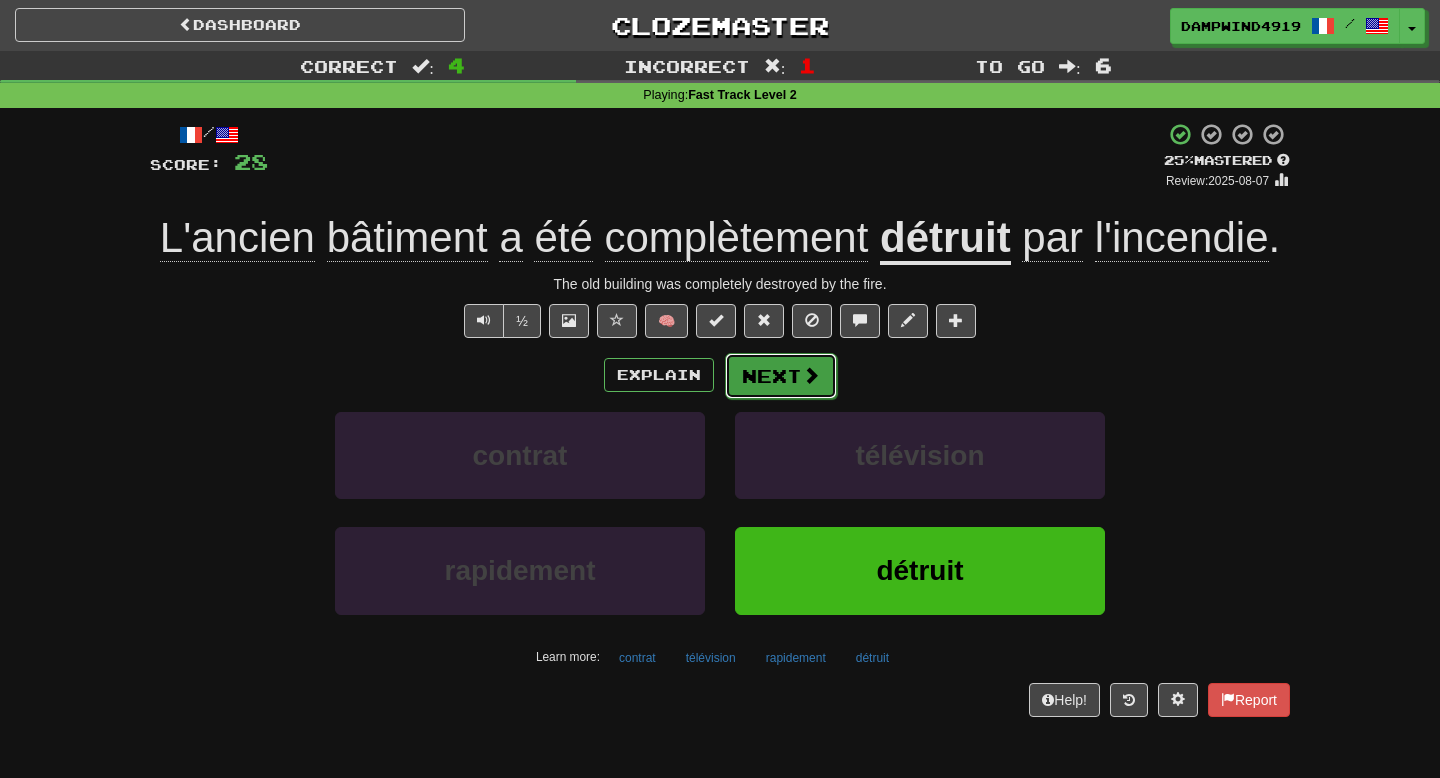 click on "Next" at bounding box center [781, 376] 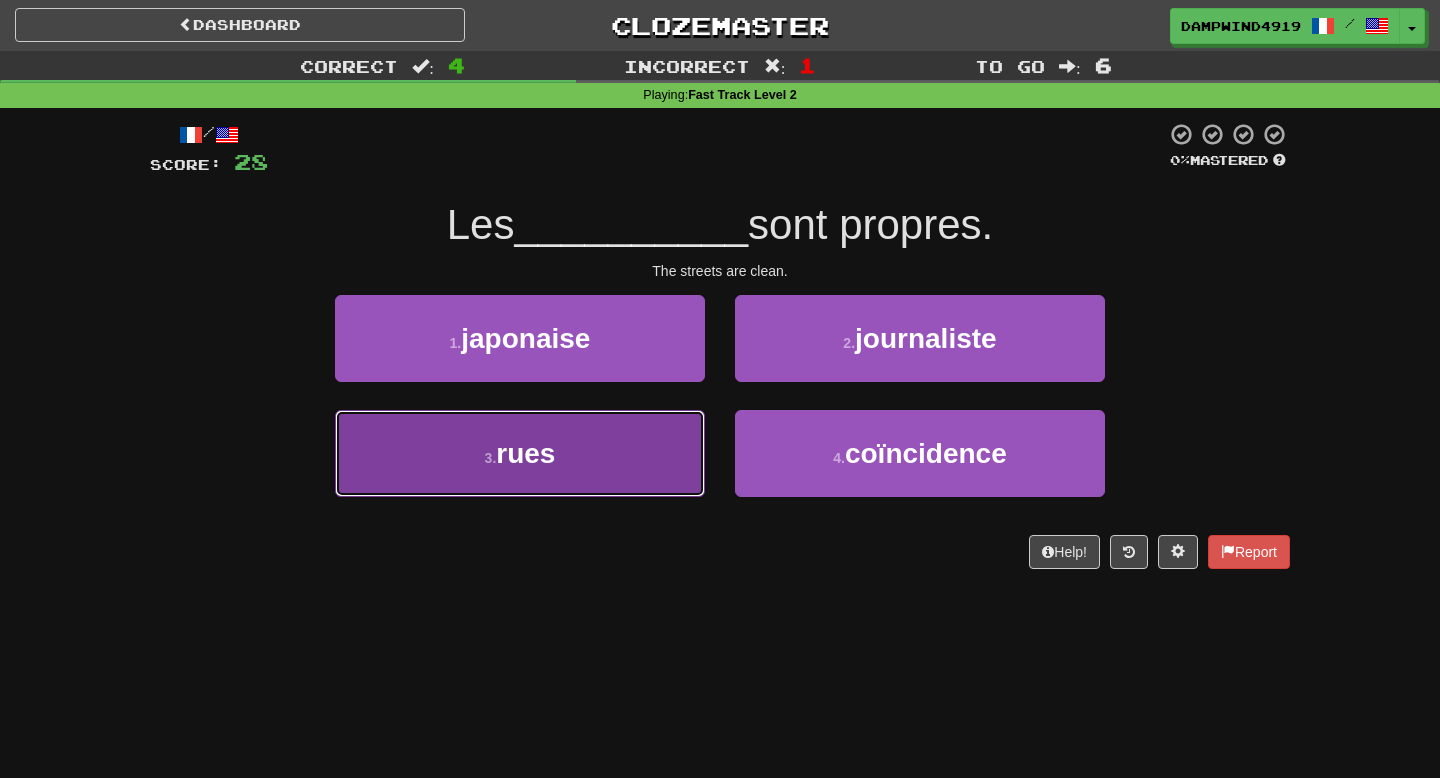 click on "3 .  rues" at bounding box center (520, 453) 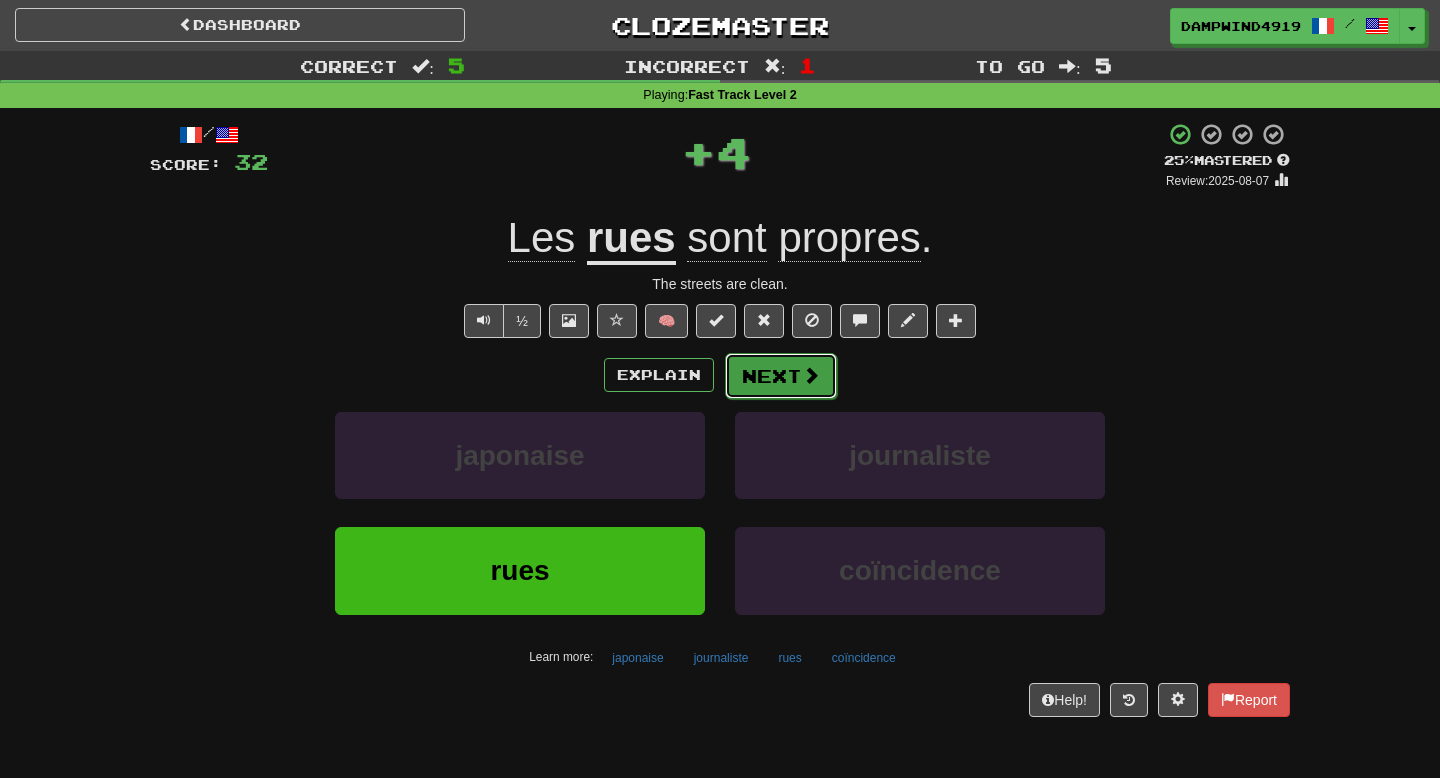 click at bounding box center [811, 375] 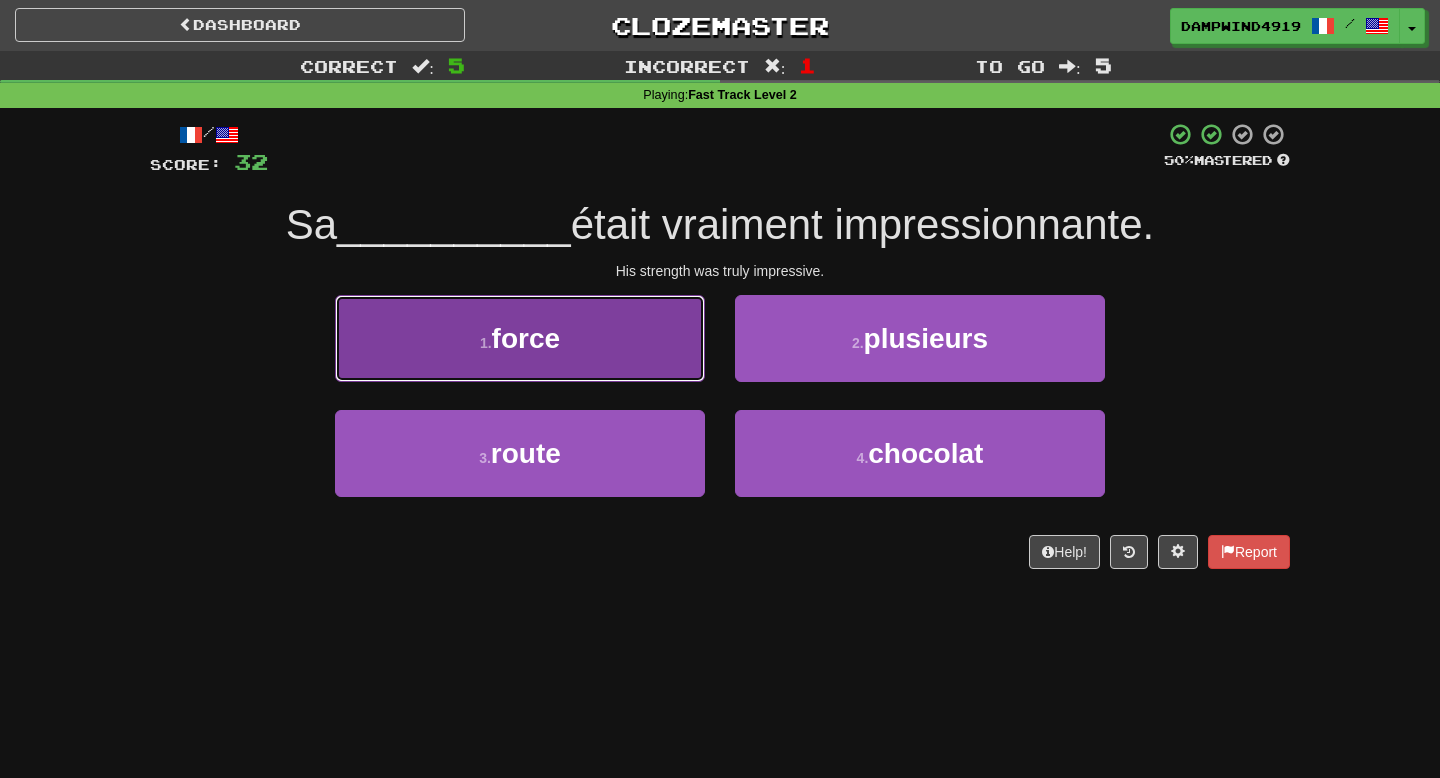 click on "1 .  force" at bounding box center [520, 338] 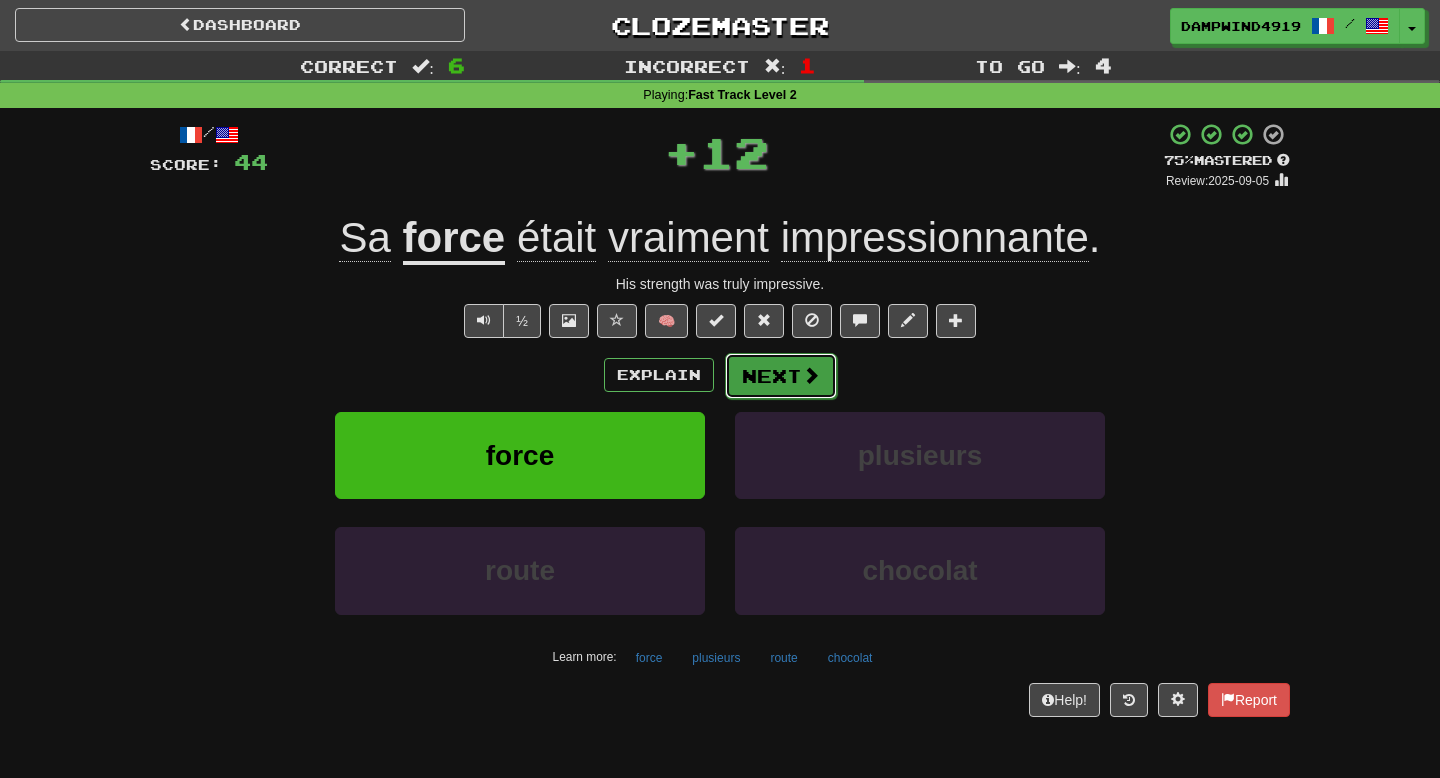 click on "Next" at bounding box center (781, 376) 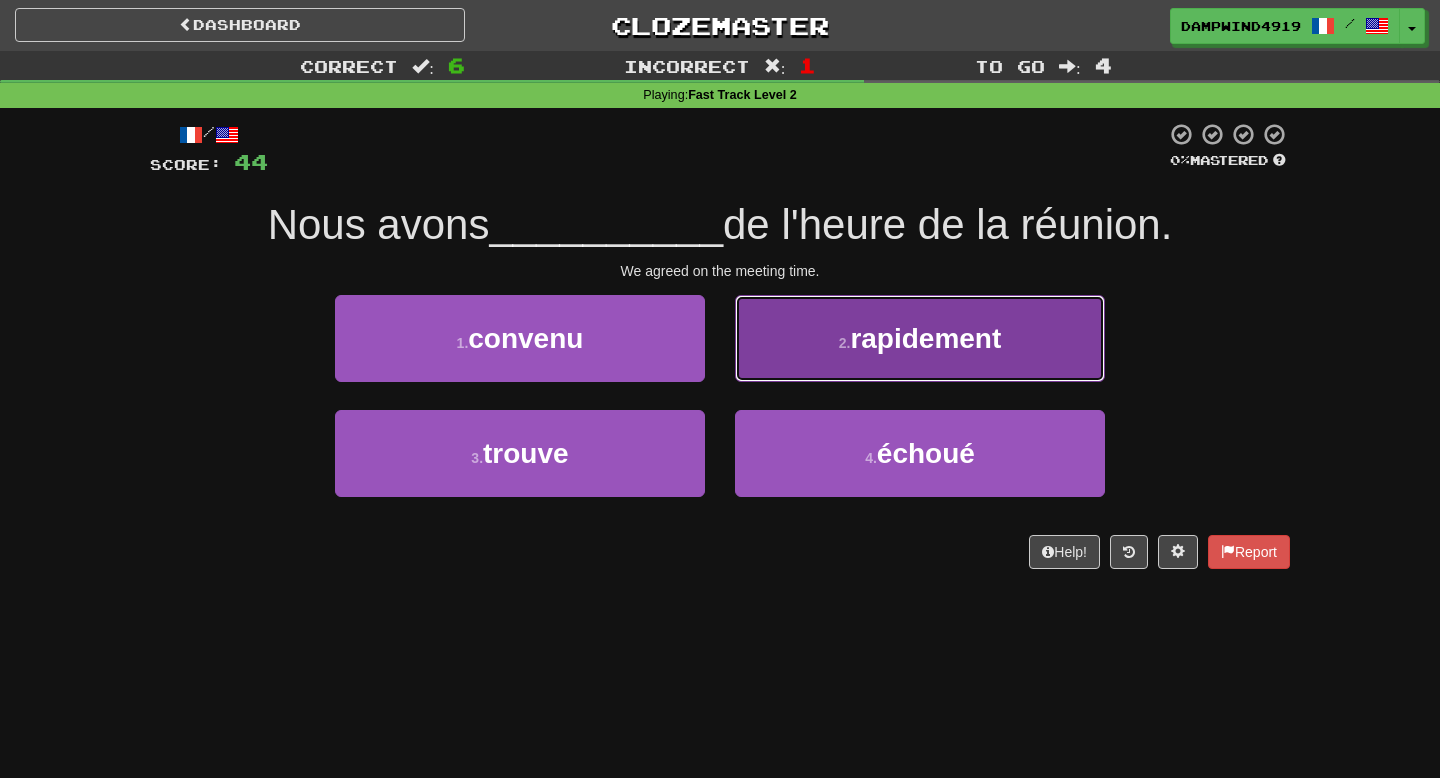 click on "2 .  rapidement" at bounding box center (920, 338) 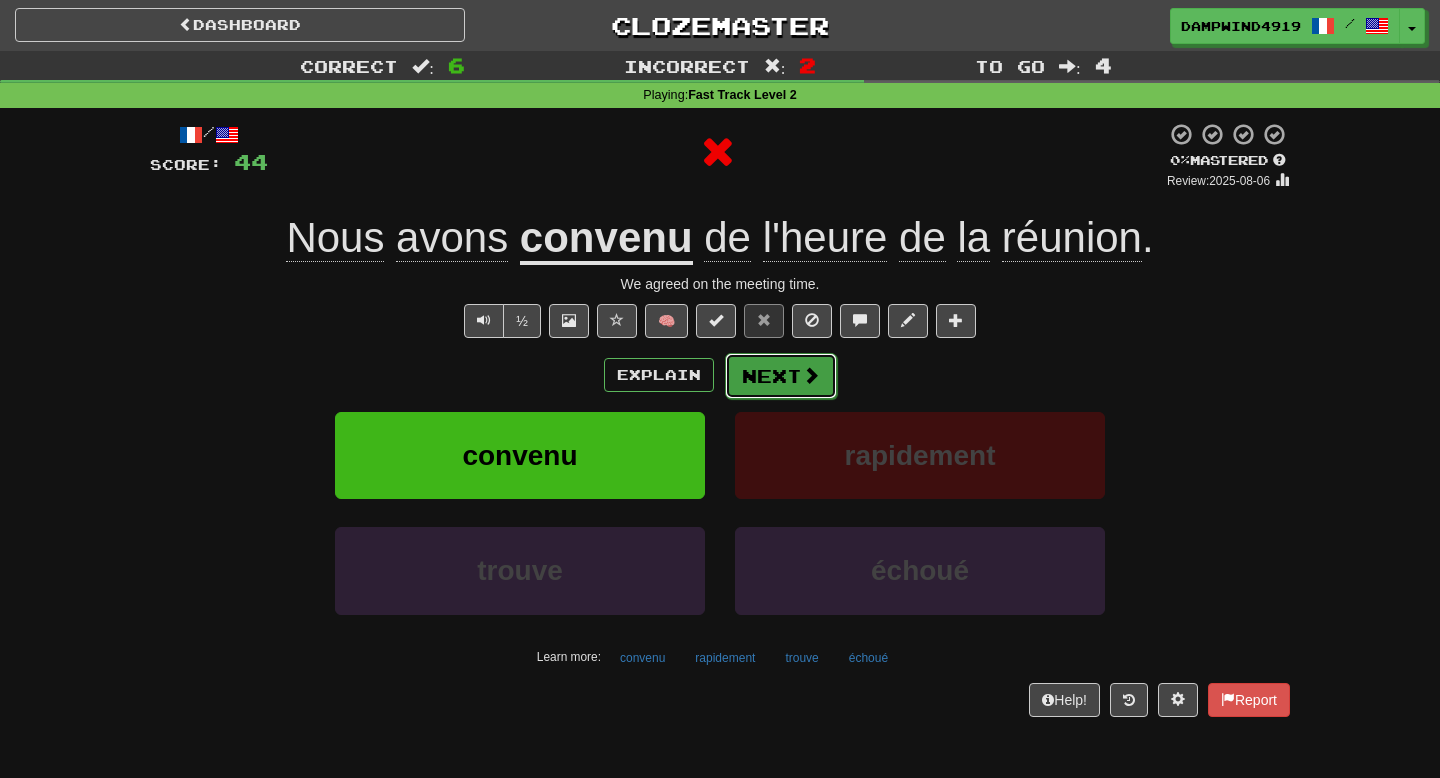 click on "Next" at bounding box center (781, 376) 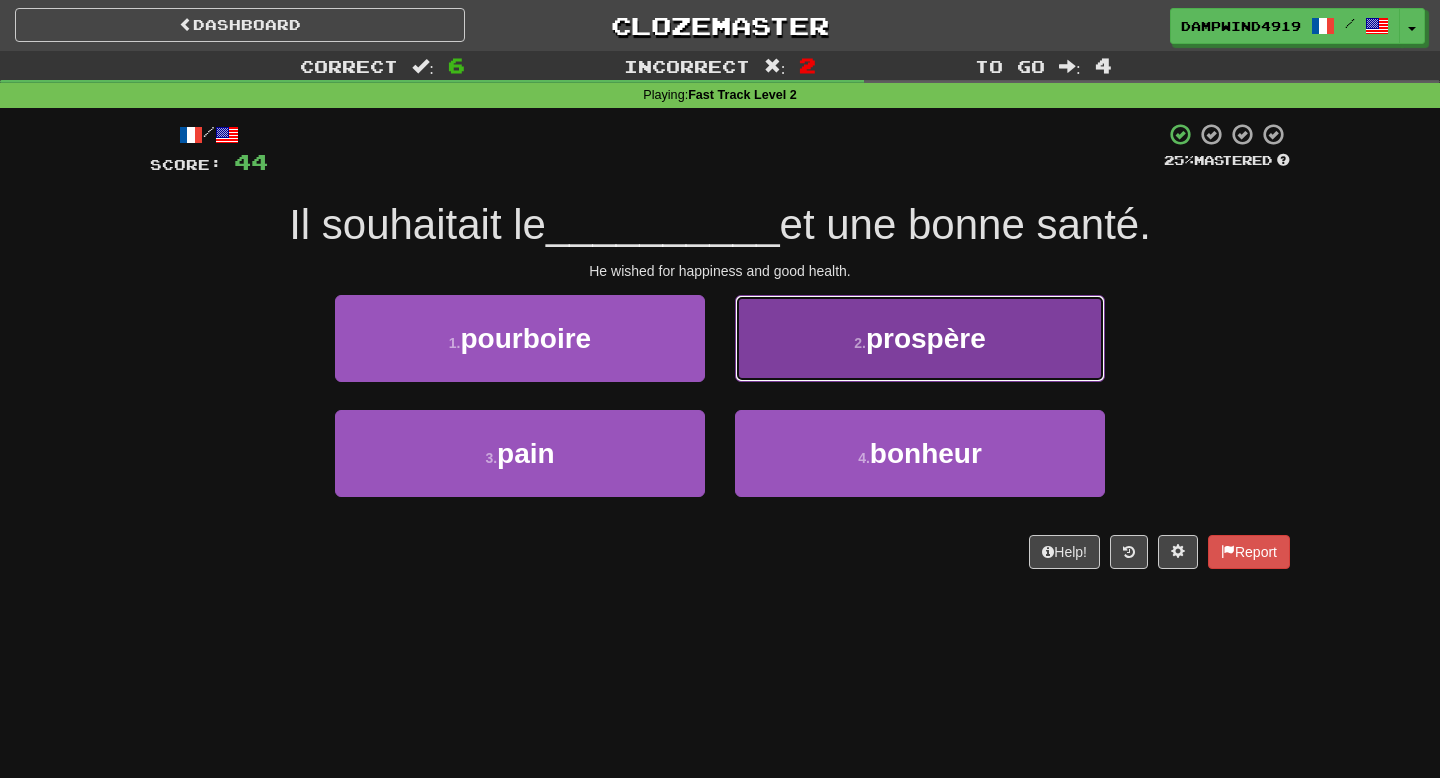 click on "2 .  prospère" at bounding box center [920, 338] 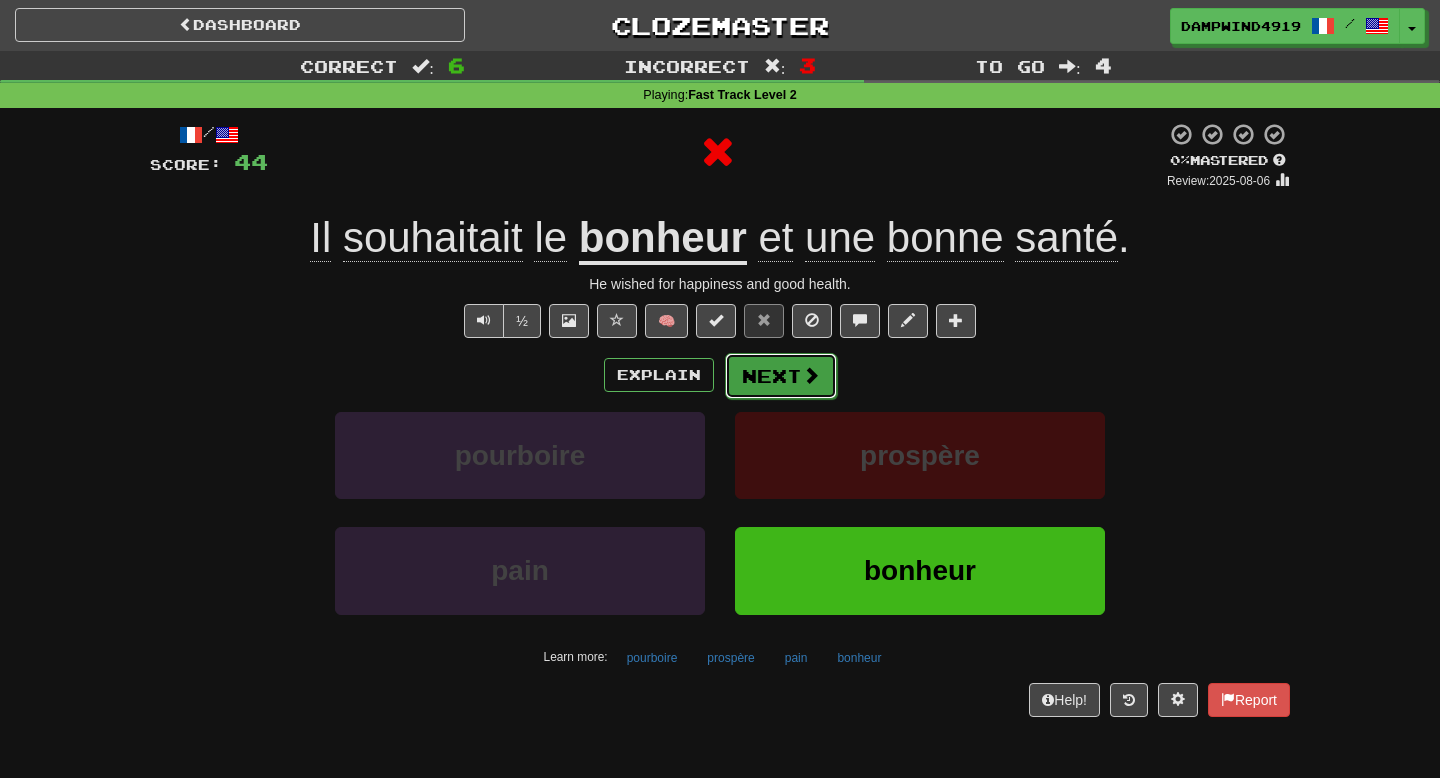 click on "Next" at bounding box center [781, 376] 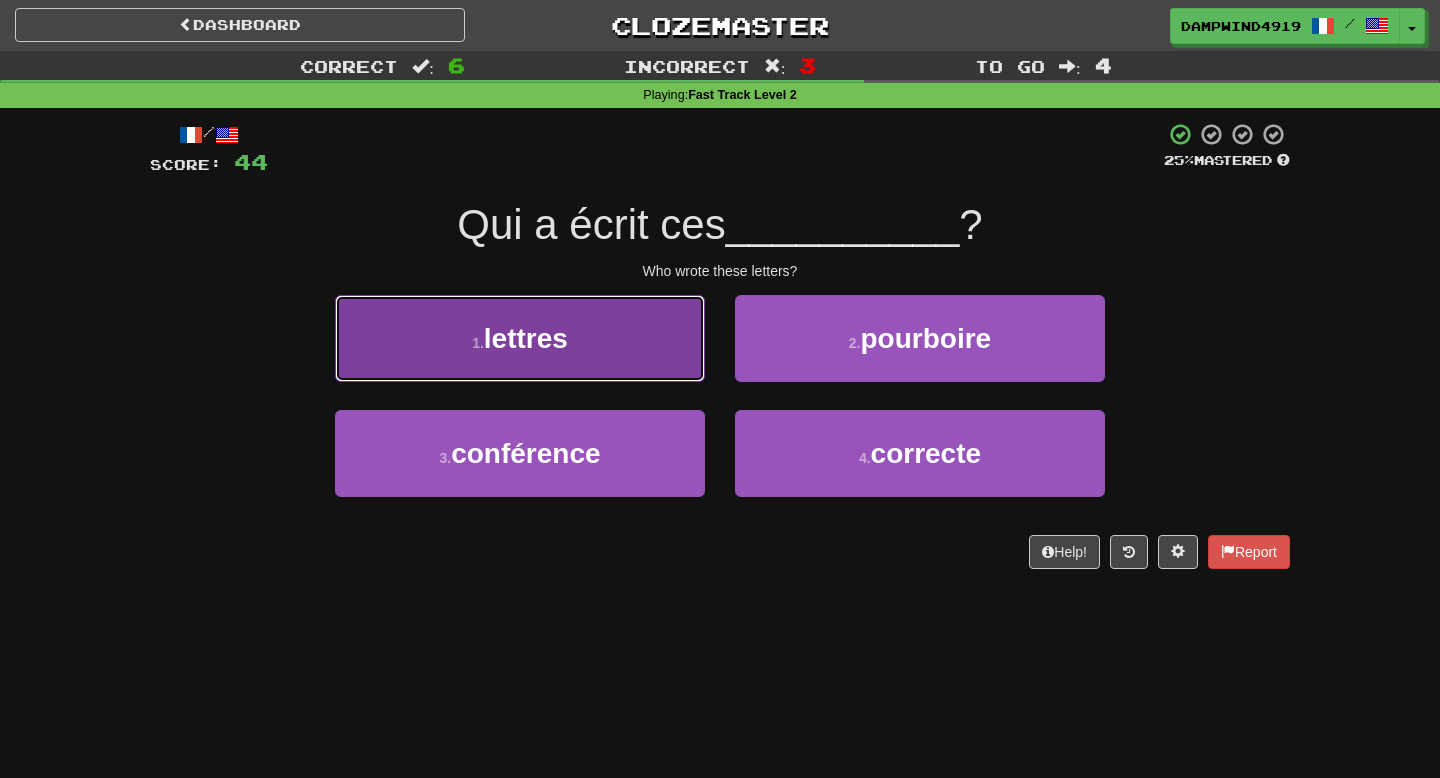 click on "1 .  lettres" at bounding box center [520, 338] 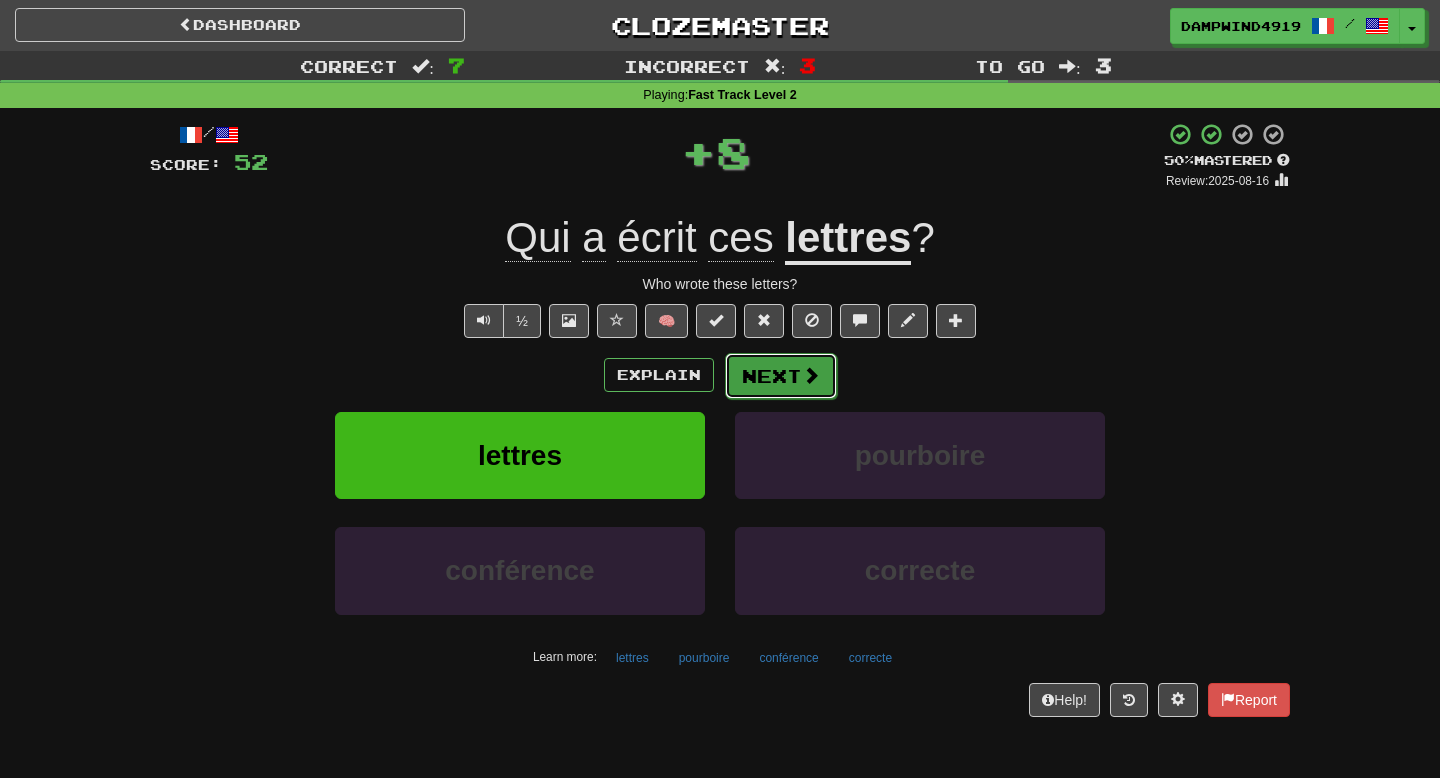 click on "Next" at bounding box center (781, 376) 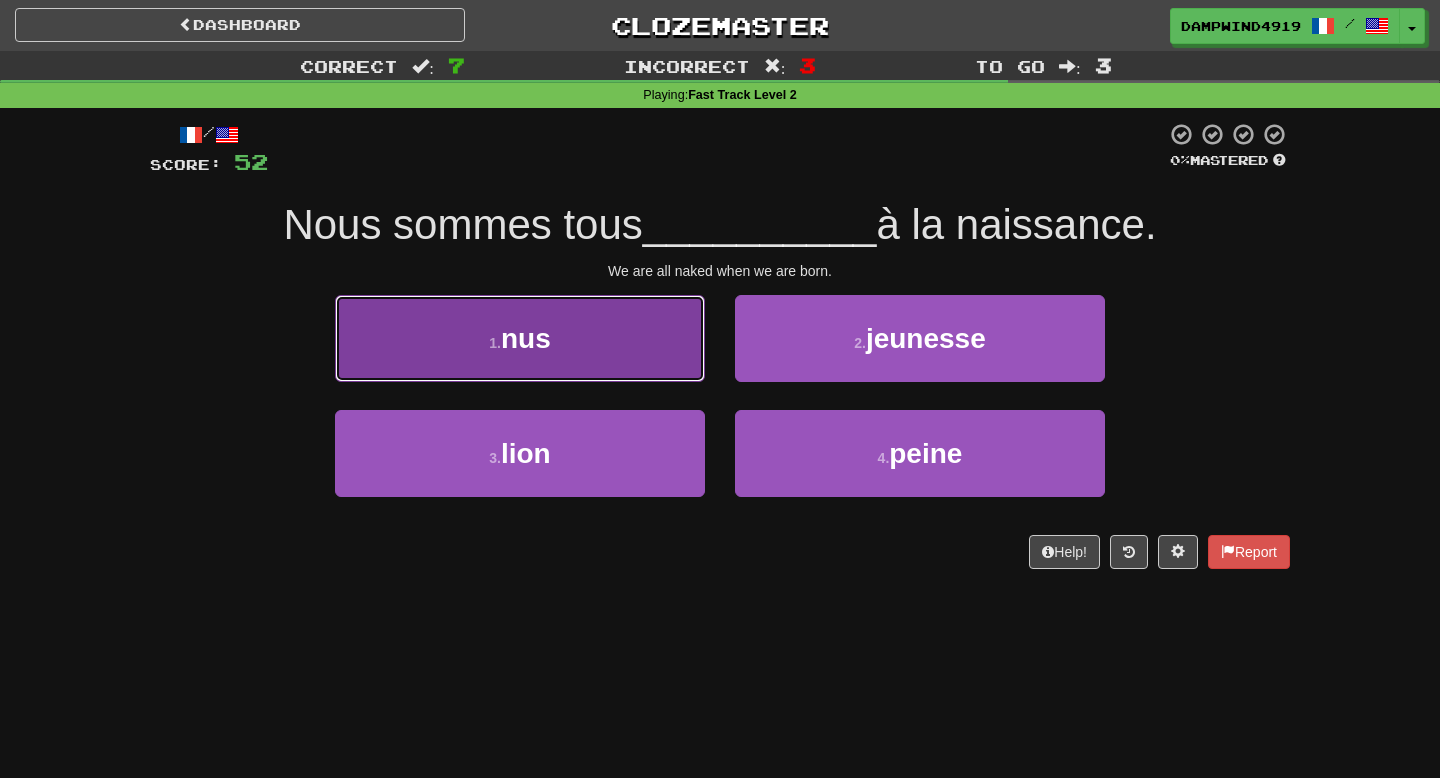 click on "1 .  nus" at bounding box center (520, 338) 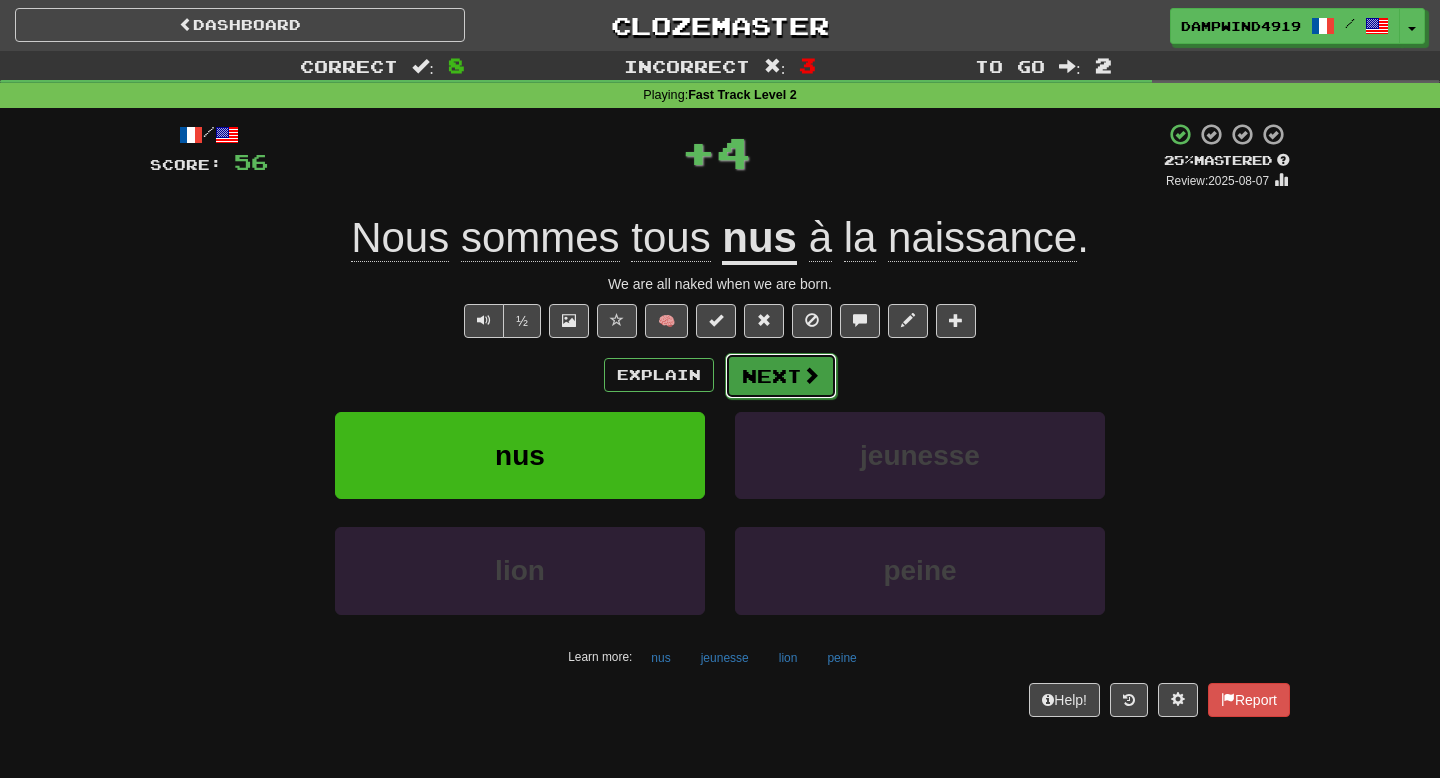 click on "Next" at bounding box center (781, 376) 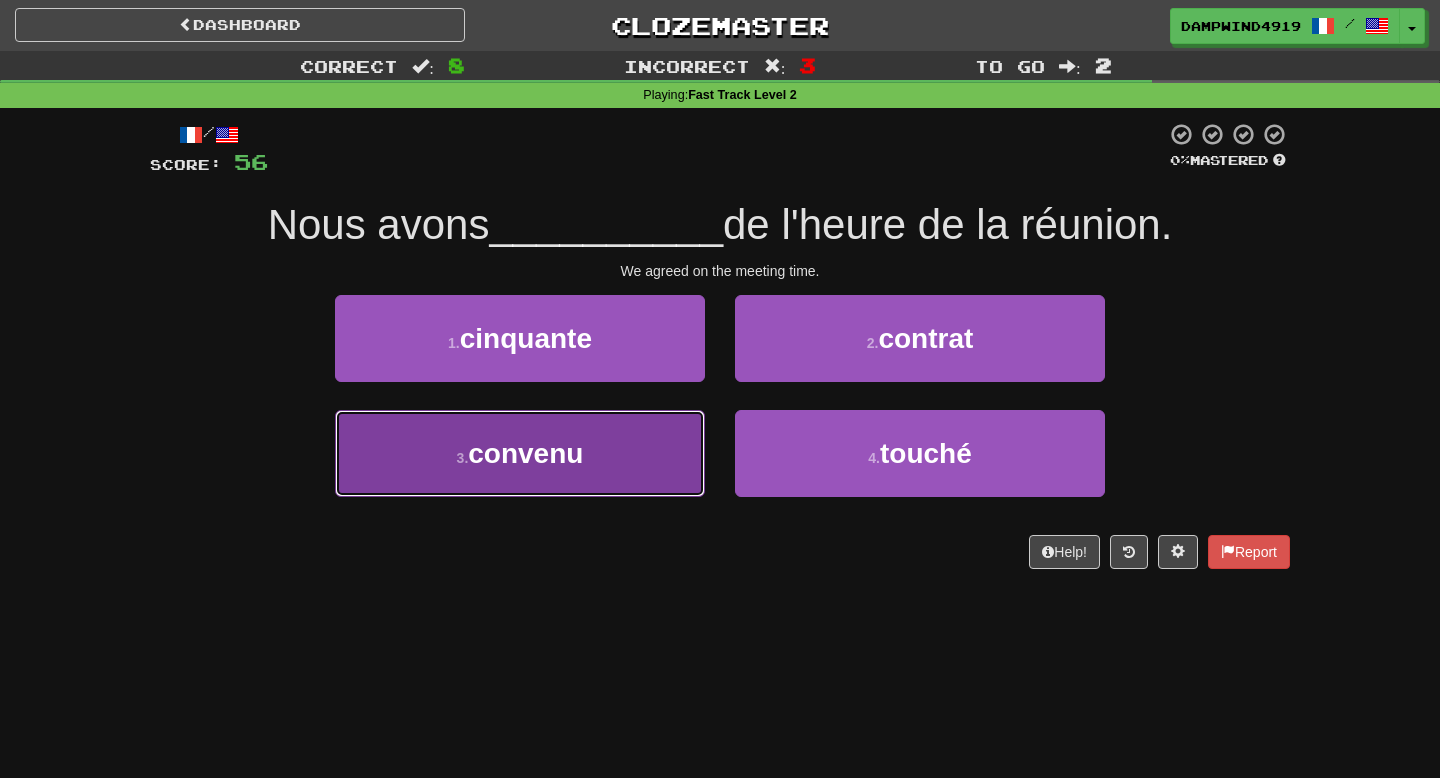 click on "convenu" at bounding box center [525, 453] 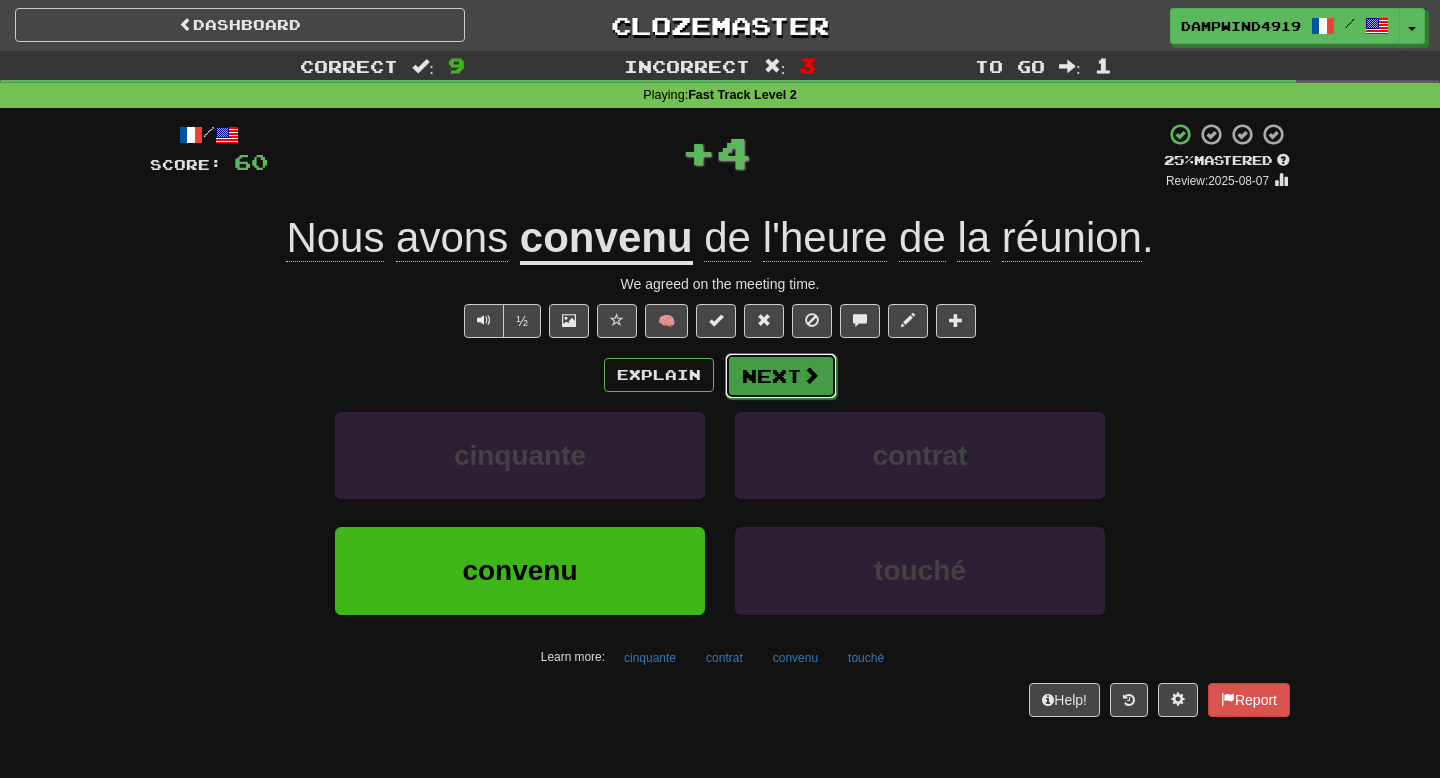 click on "Next" at bounding box center (781, 376) 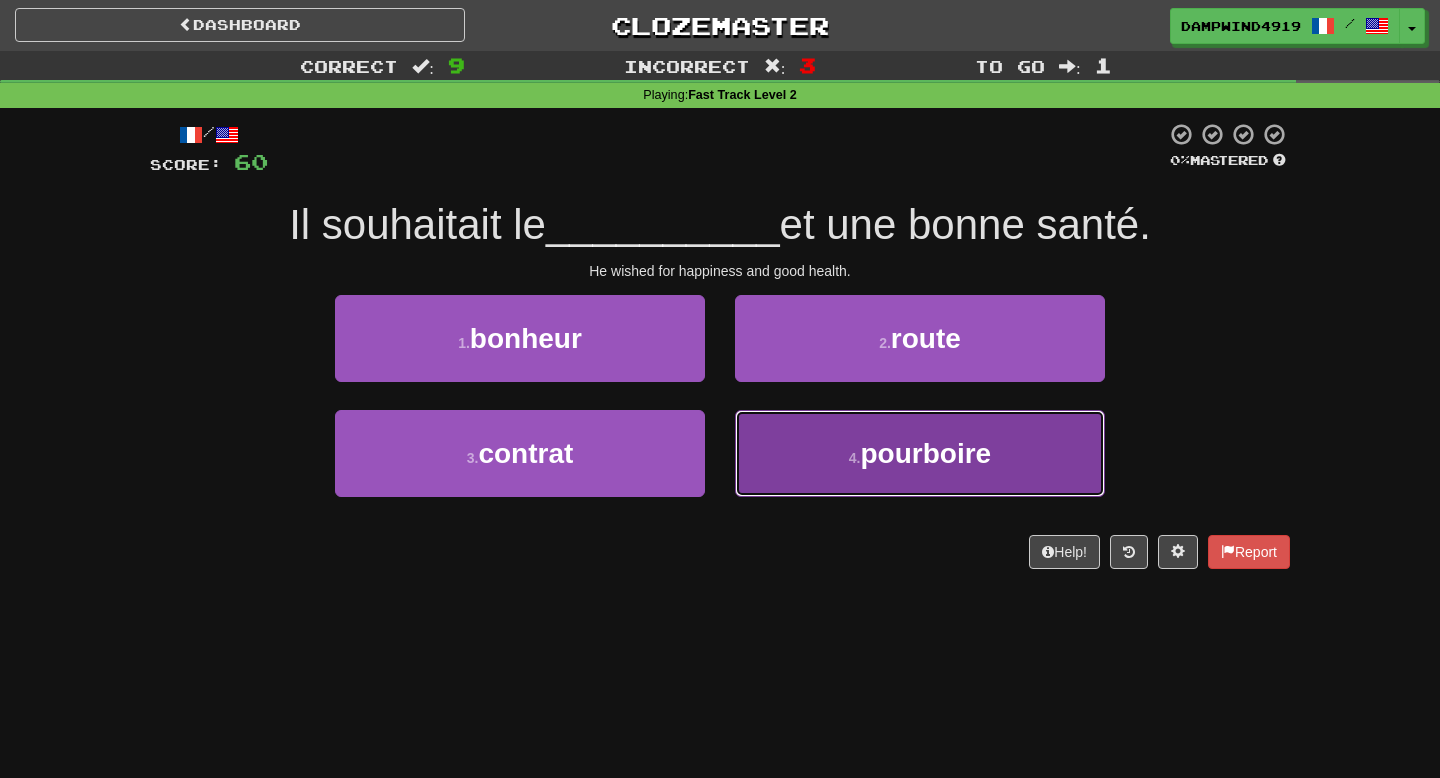 click on "4 .  pourboire" at bounding box center (920, 453) 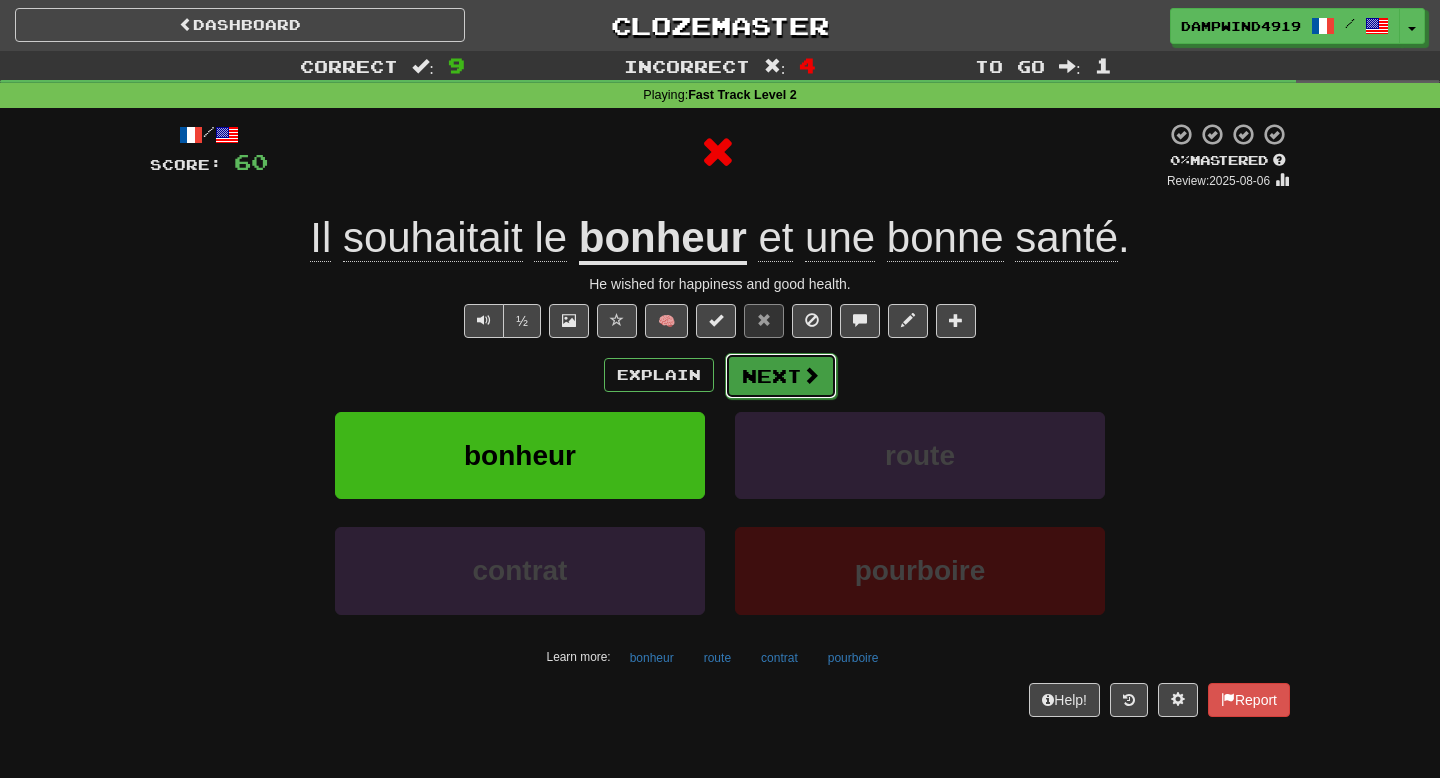click on "Next" at bounding box center [781, 376] 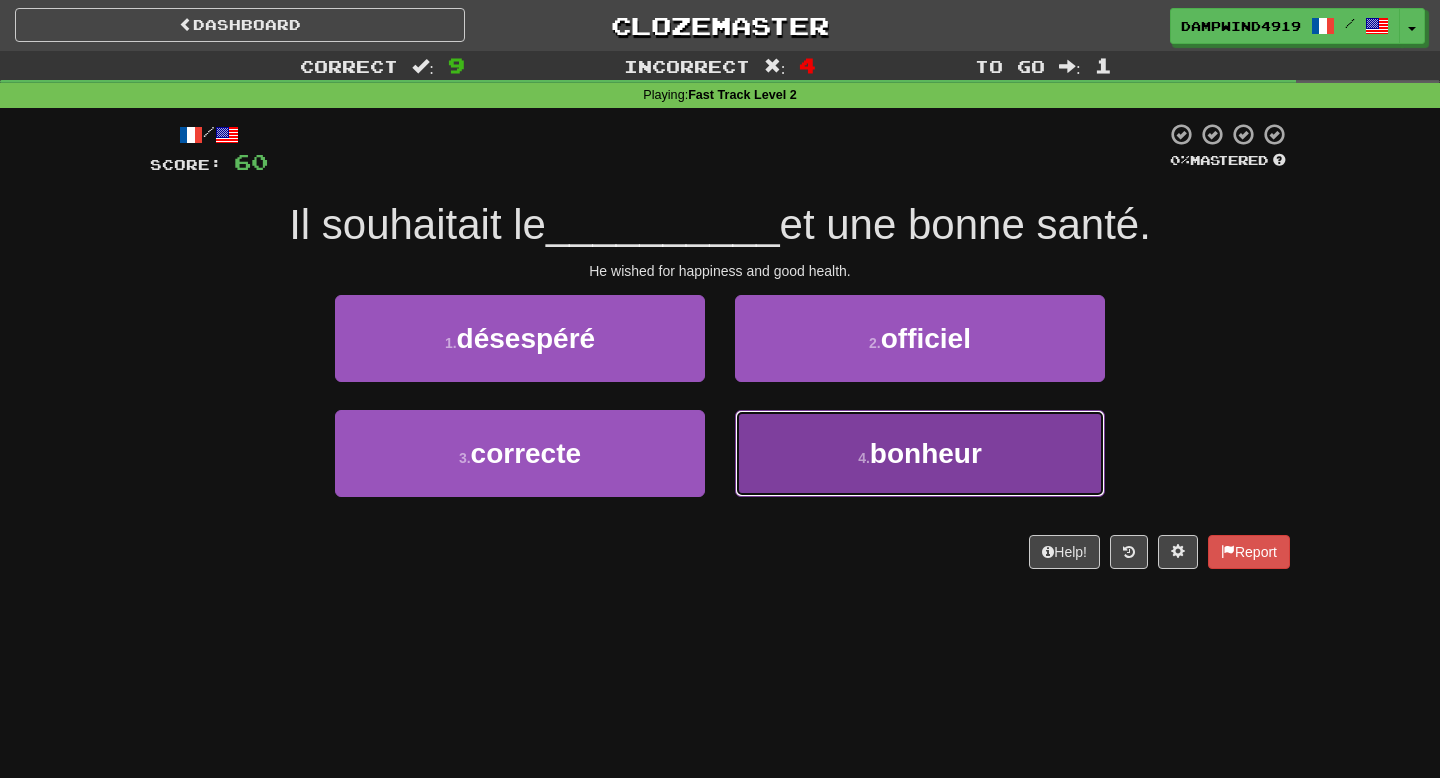 click on "4 .  bonheur" at bounding box center (920, 453) 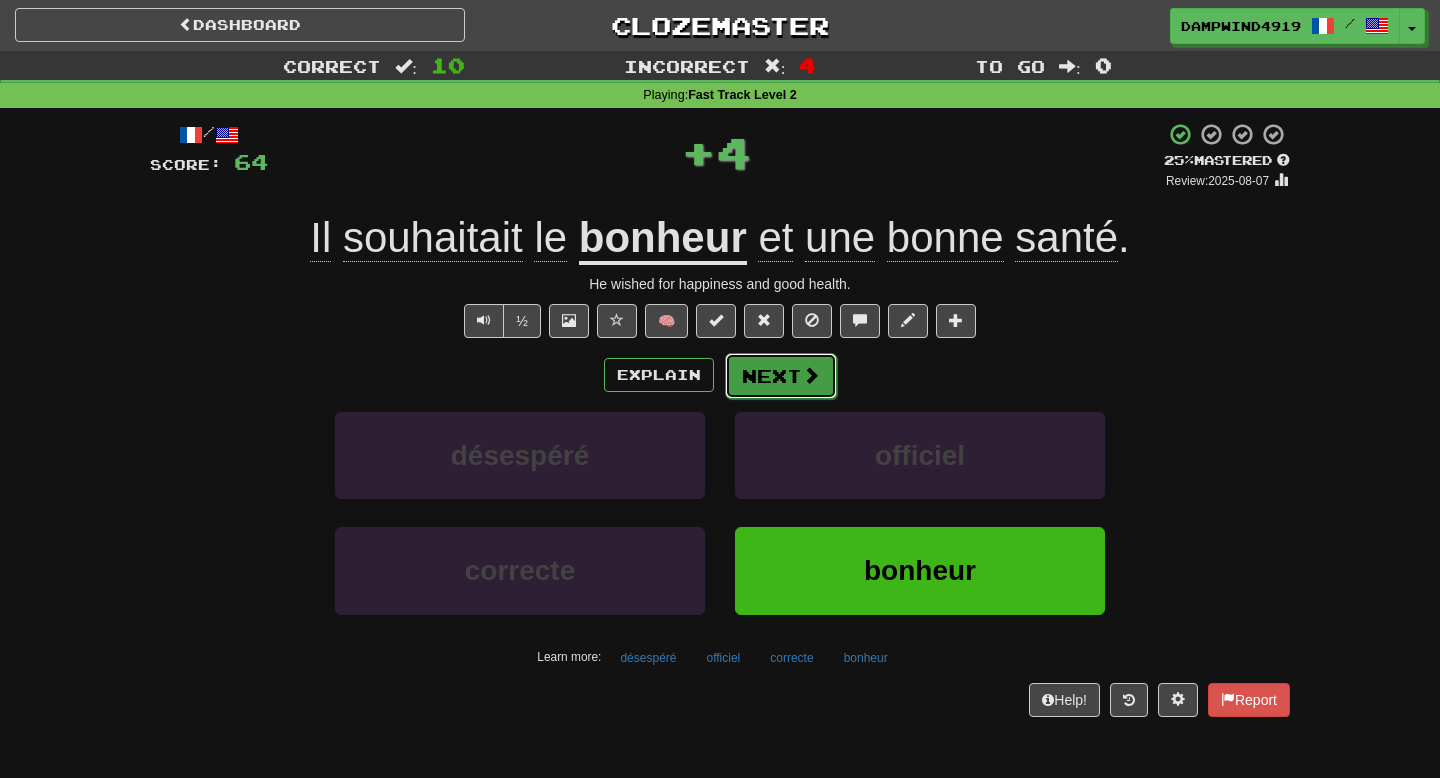 click on "Next" at bounding box center (781, 376) 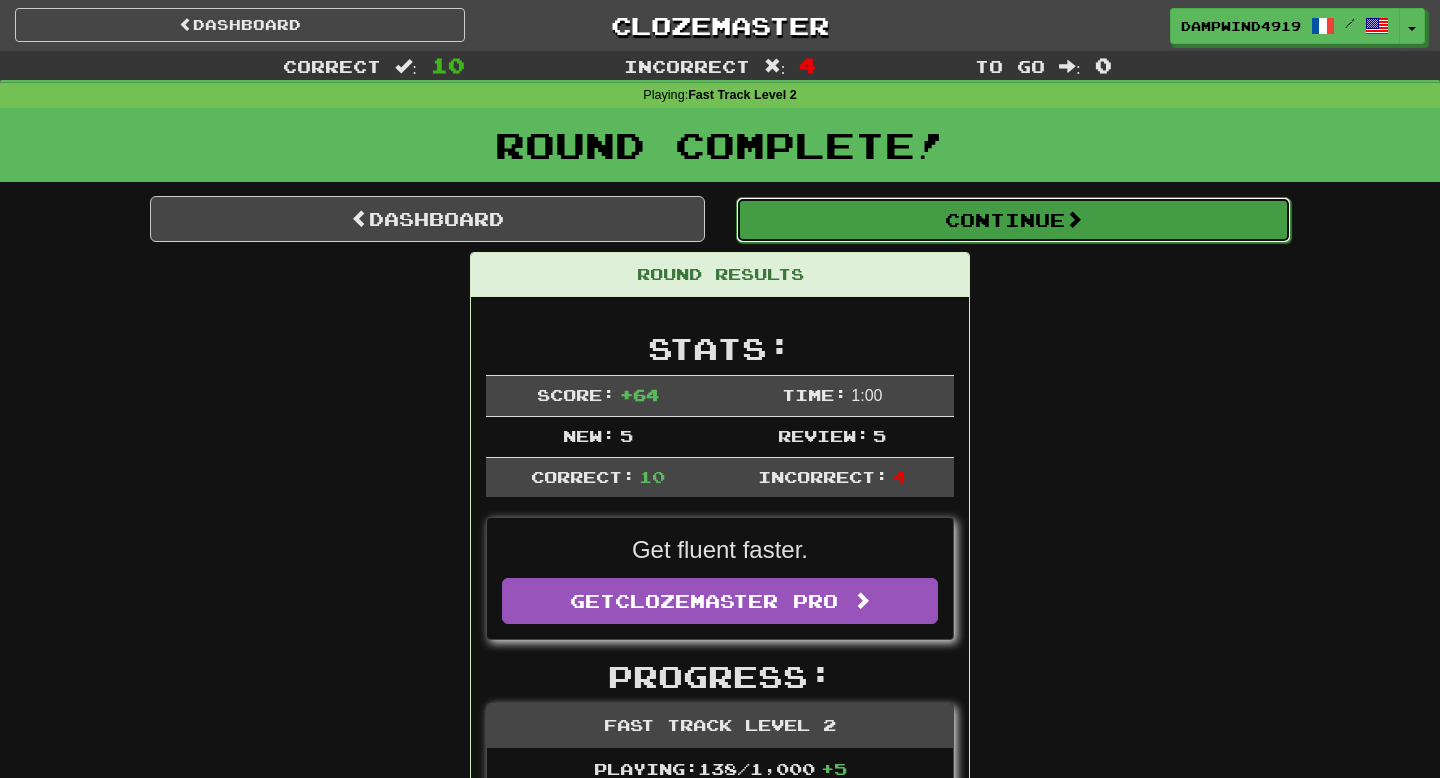 click on "Continue" at bounding box center [1013, 220] 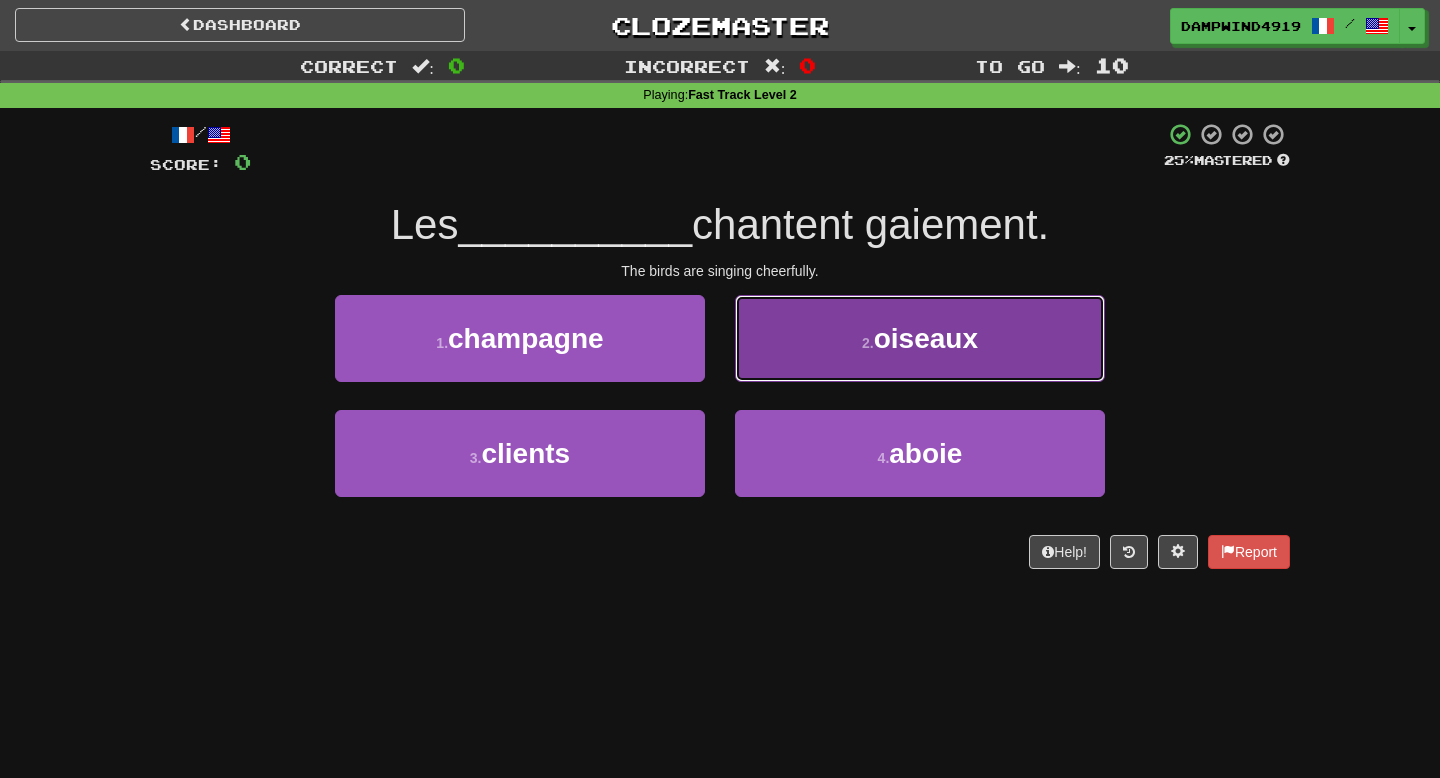 click on "2 .  oiseaux" at bounding box center (920, 338) 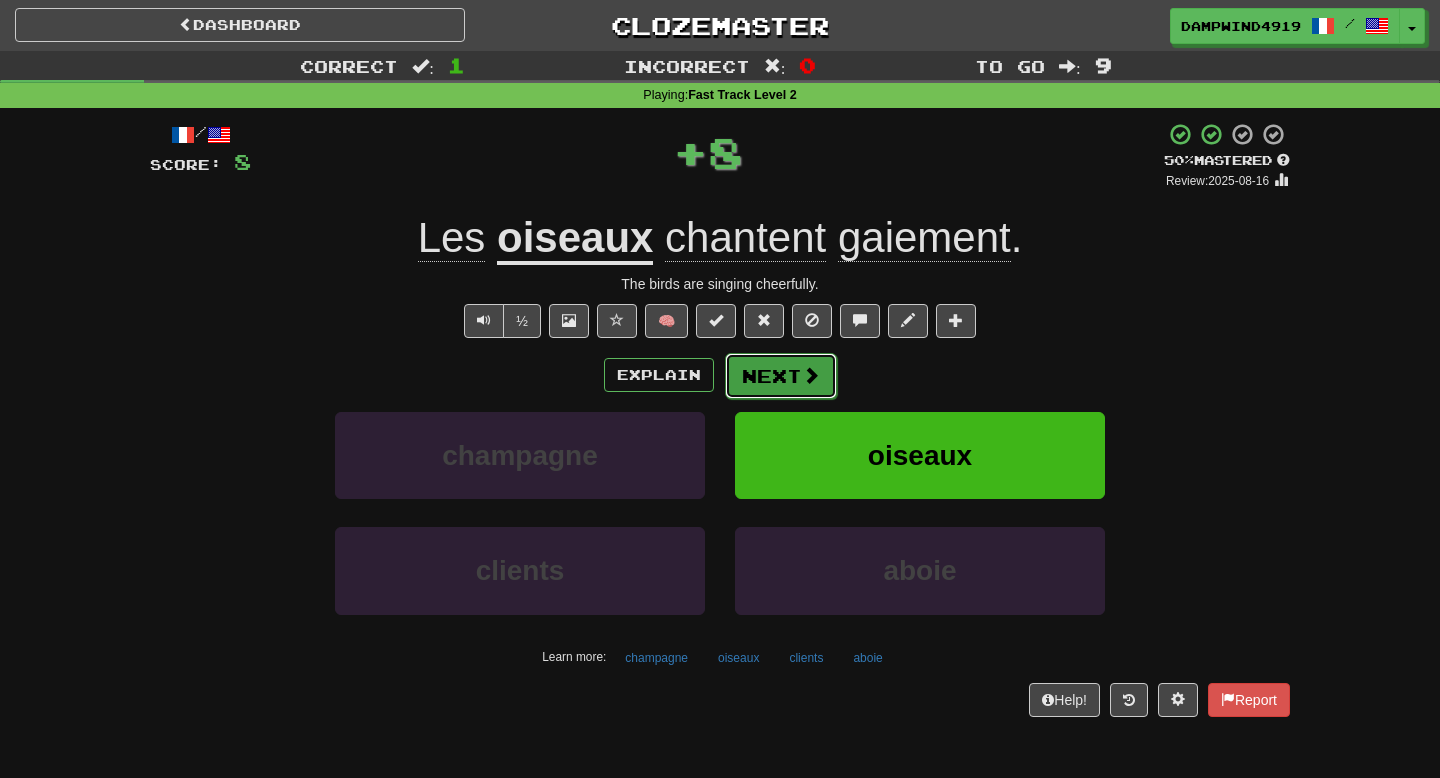 click on "Next" at bounding box center [781, 376] 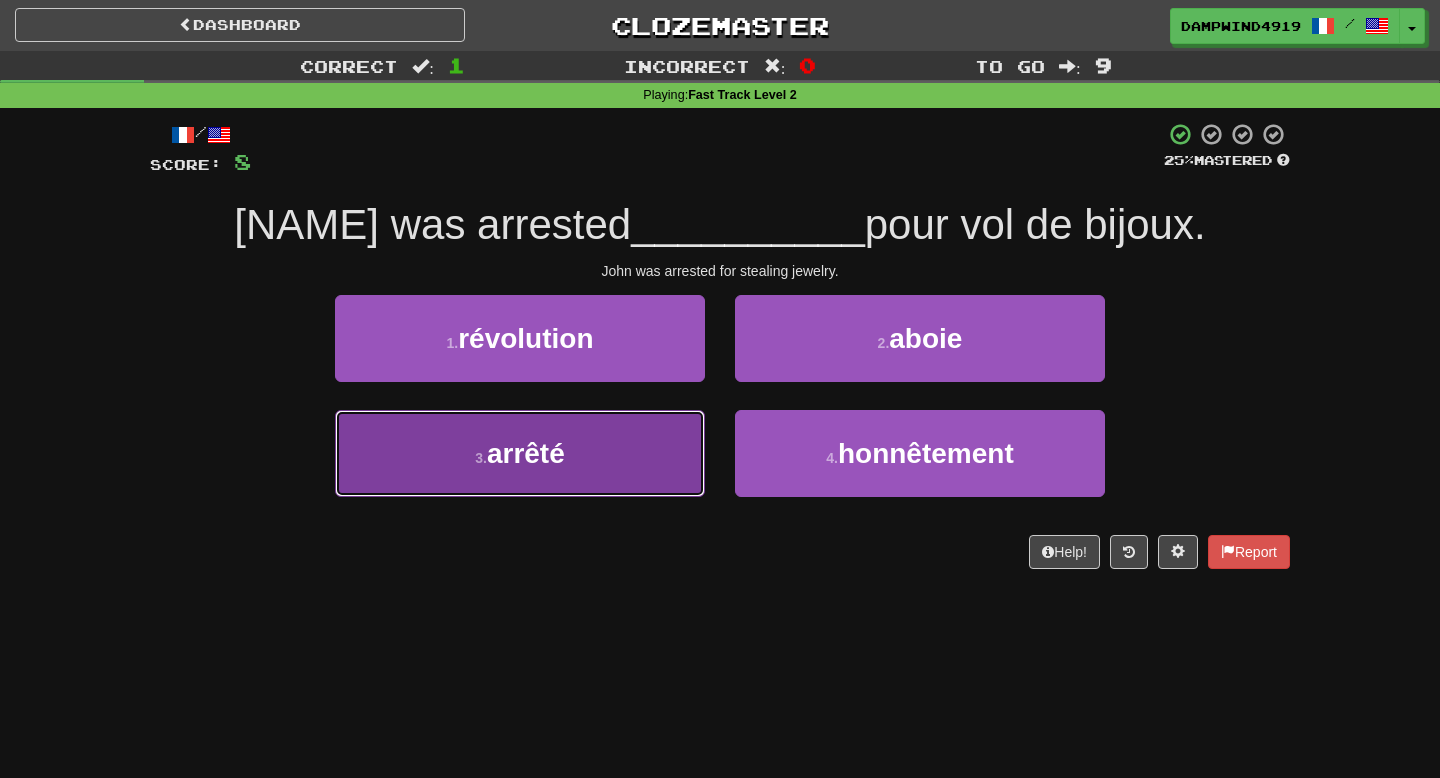 click on "3 .  arrêté" at bounding box center [520, 453] 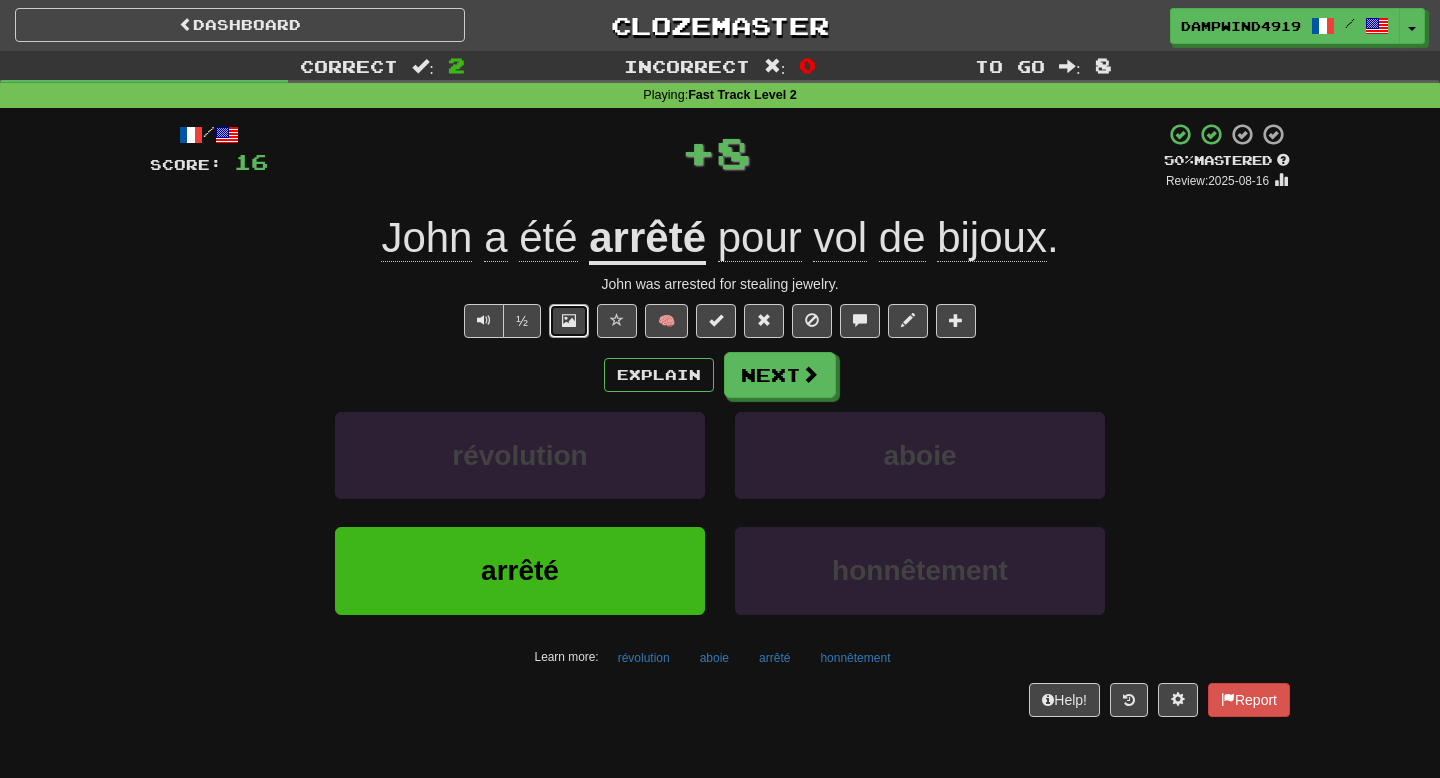 click at bounding box center (569, 321) 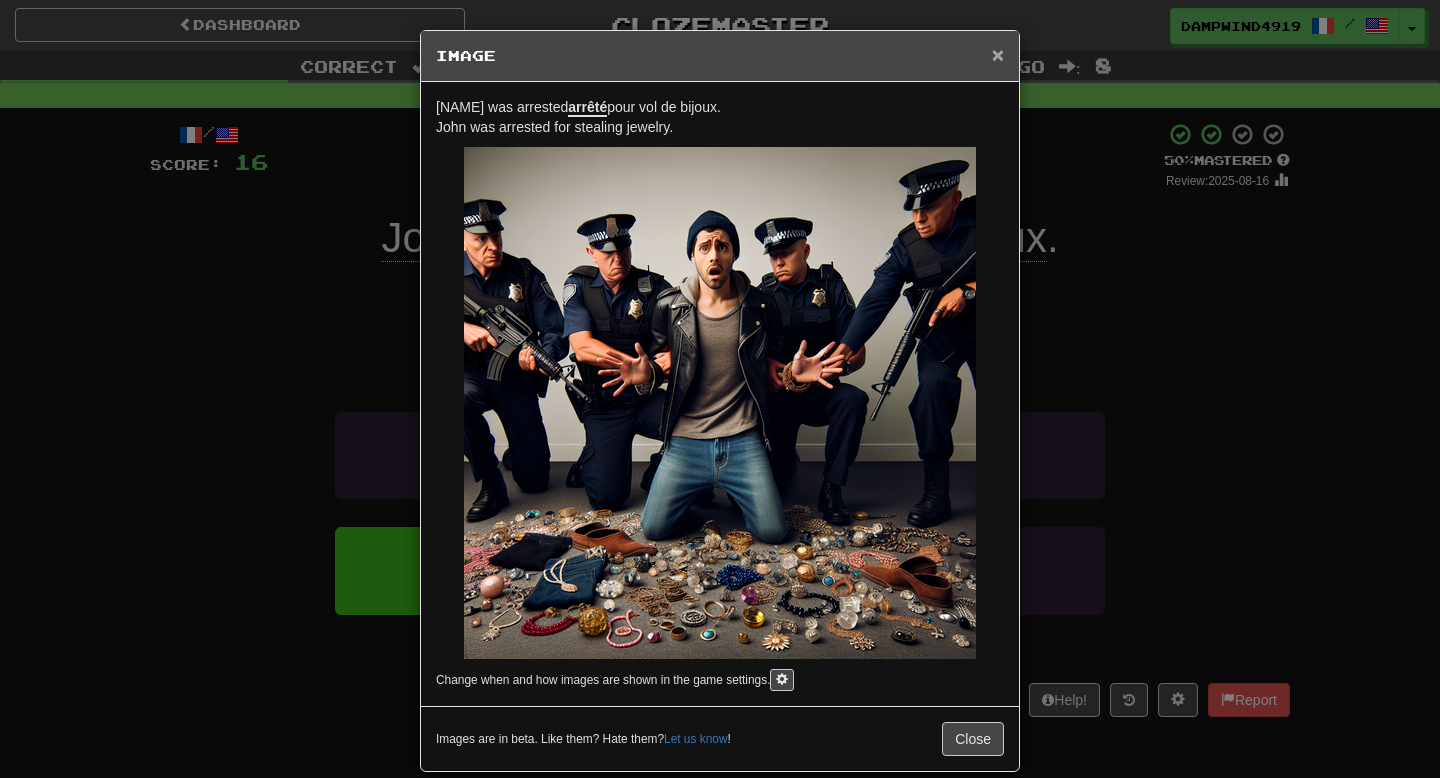 click on "×" at bounding box center (998, 54) 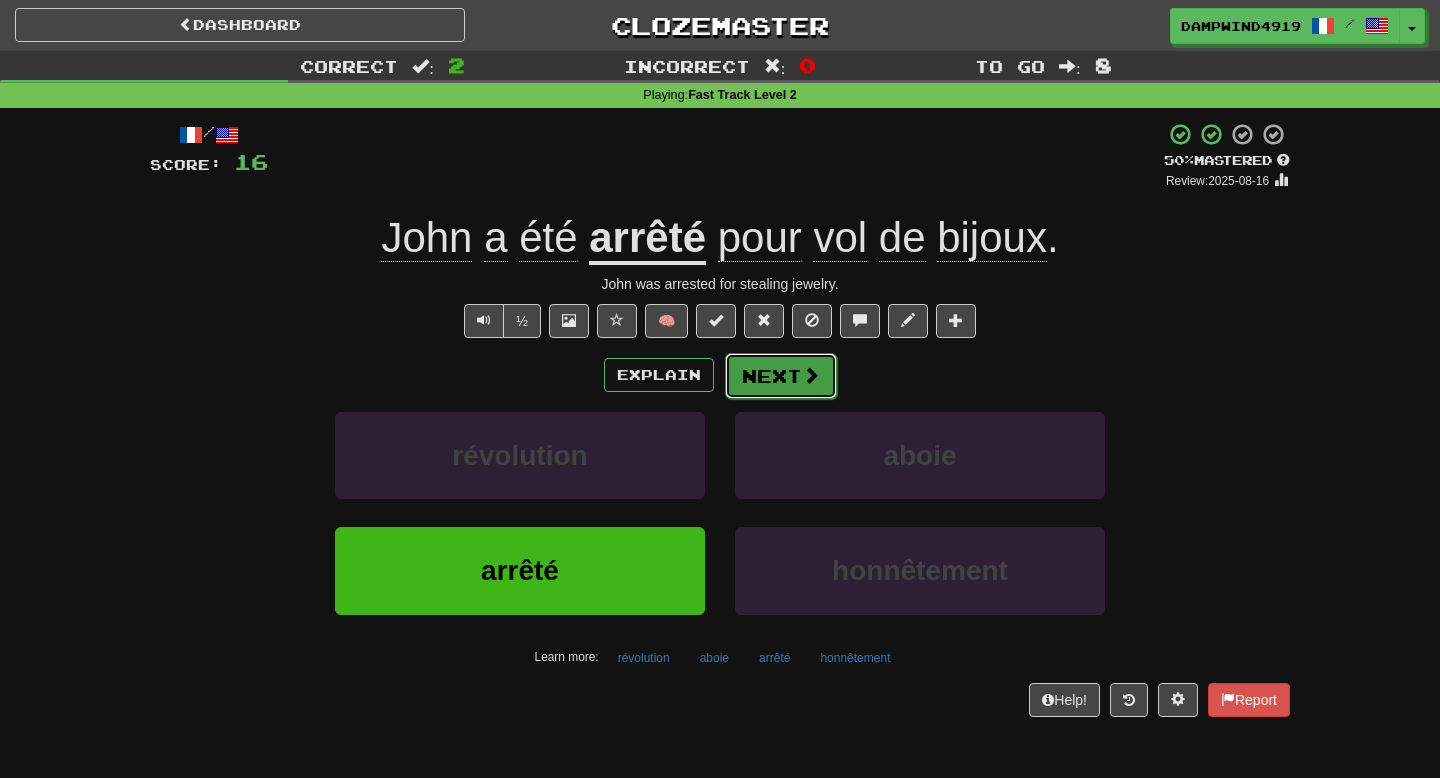 click on "Next" at bounding box center [781, 376] 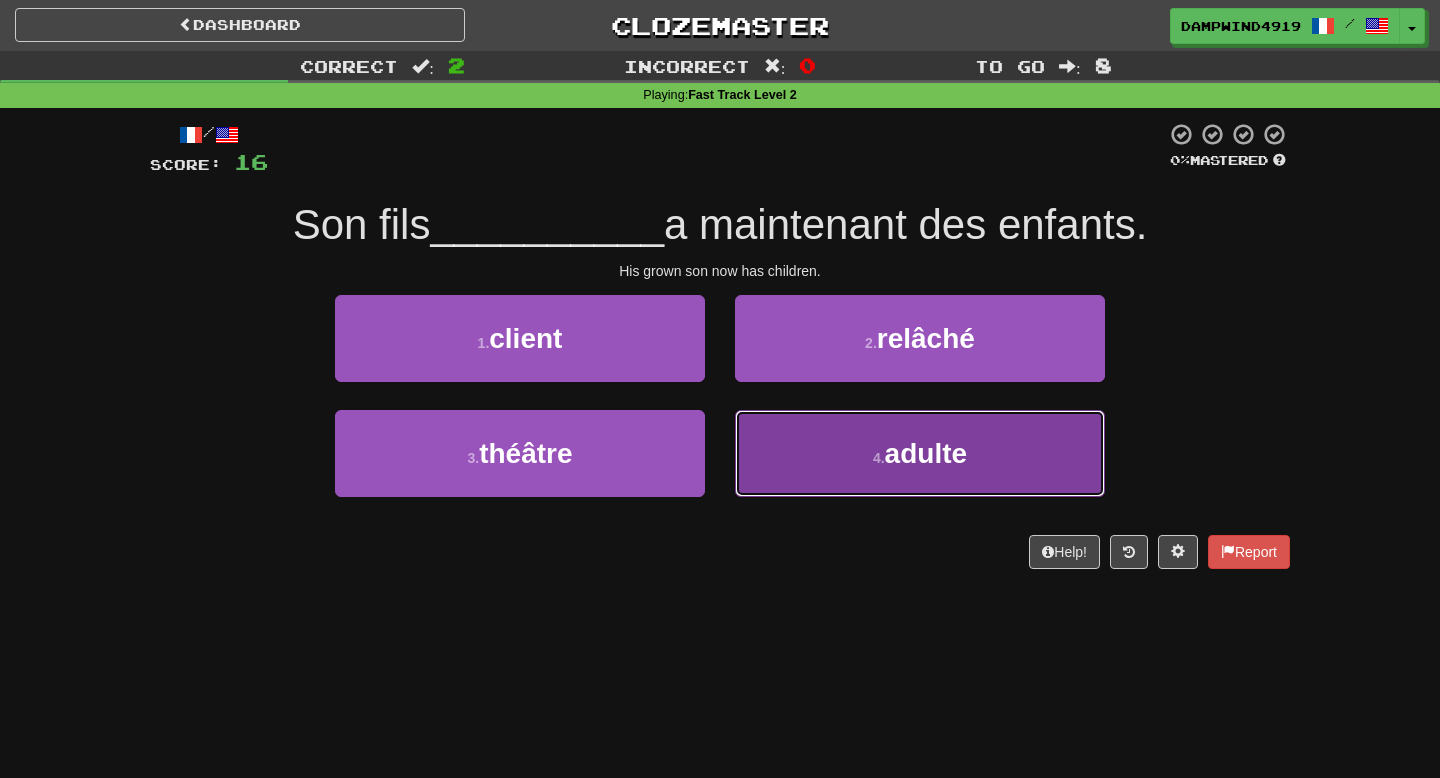 click on "adulte" at bounding box center [926, 453] 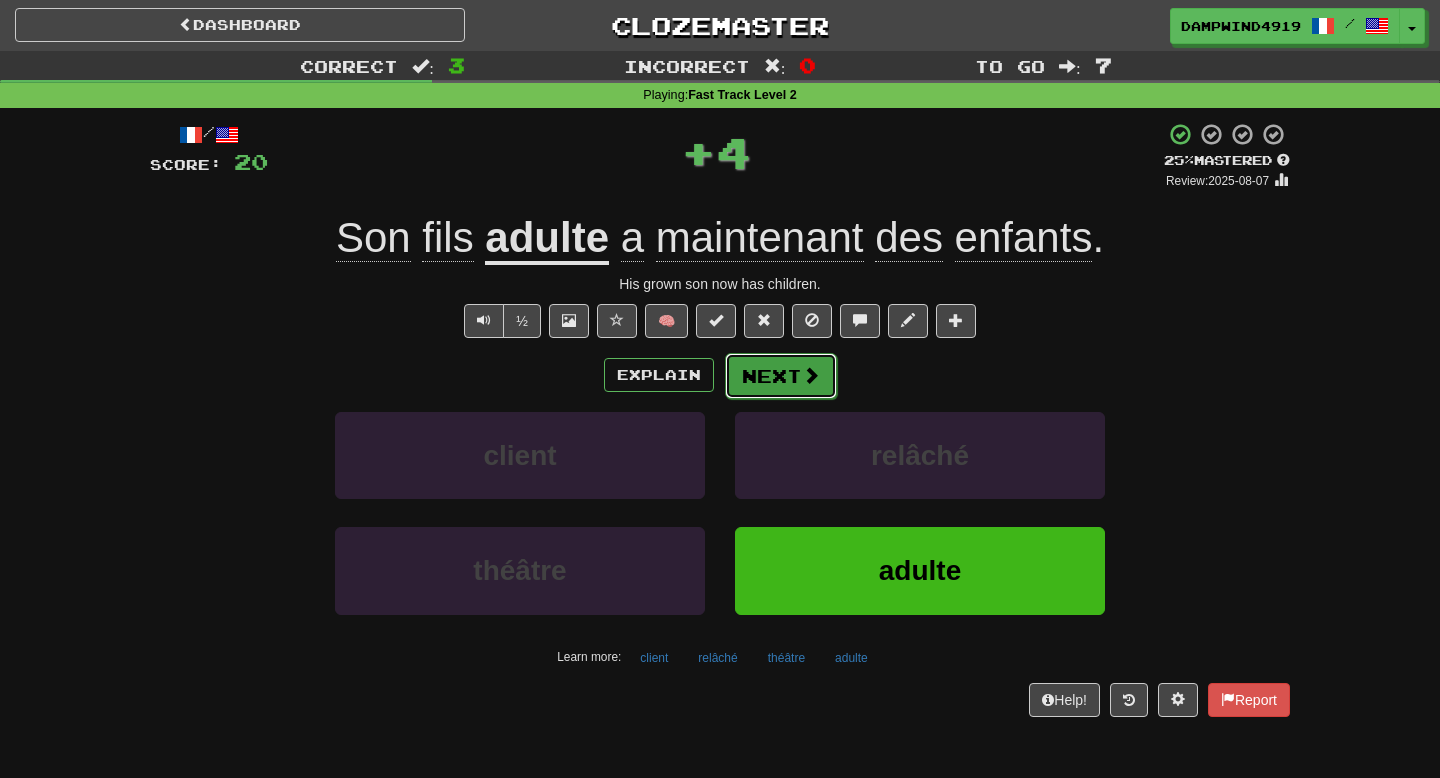 click on "Next" at bounding box center (781, 376) 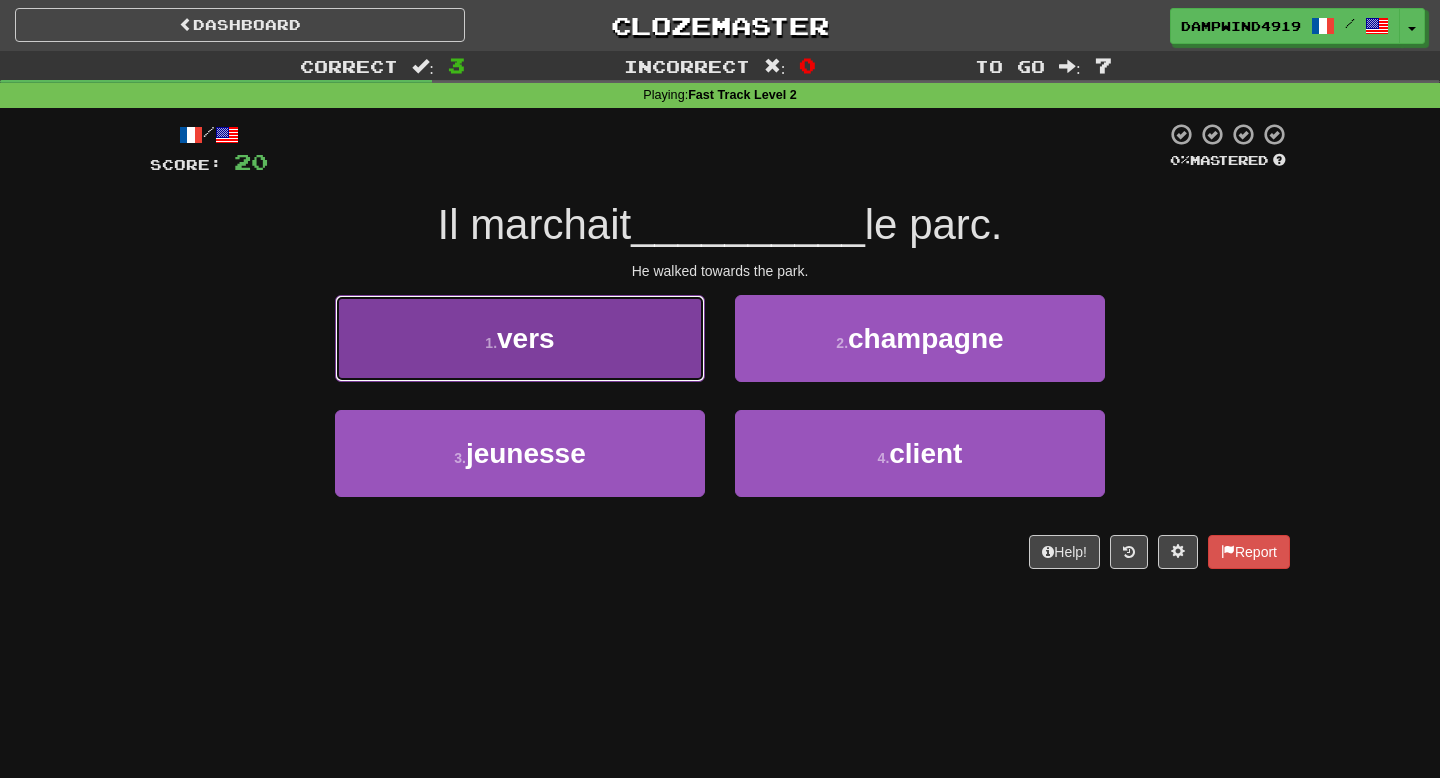 click on "1 .  vers" at bounding box center (520, 338) 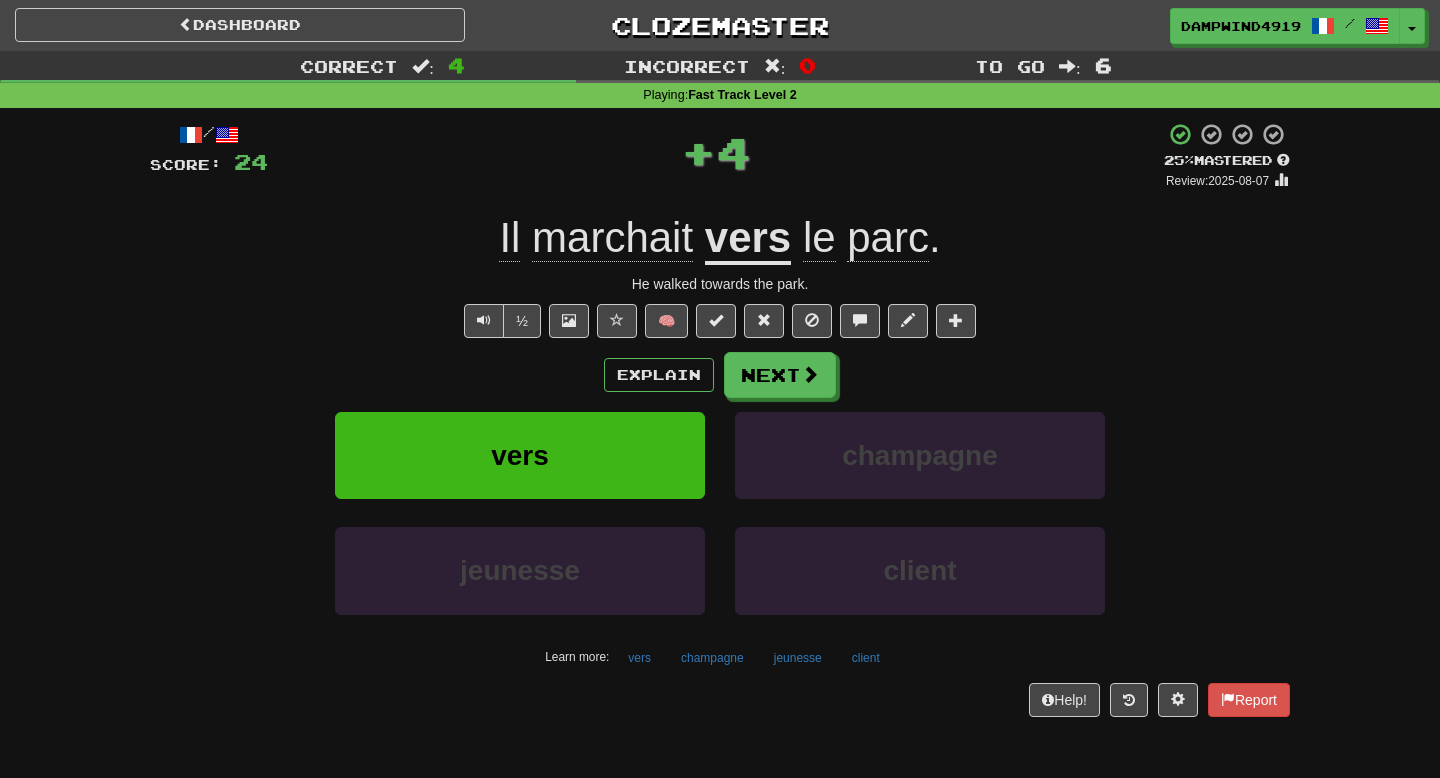 click on "Explain Next" at bounding box center [720, 375] 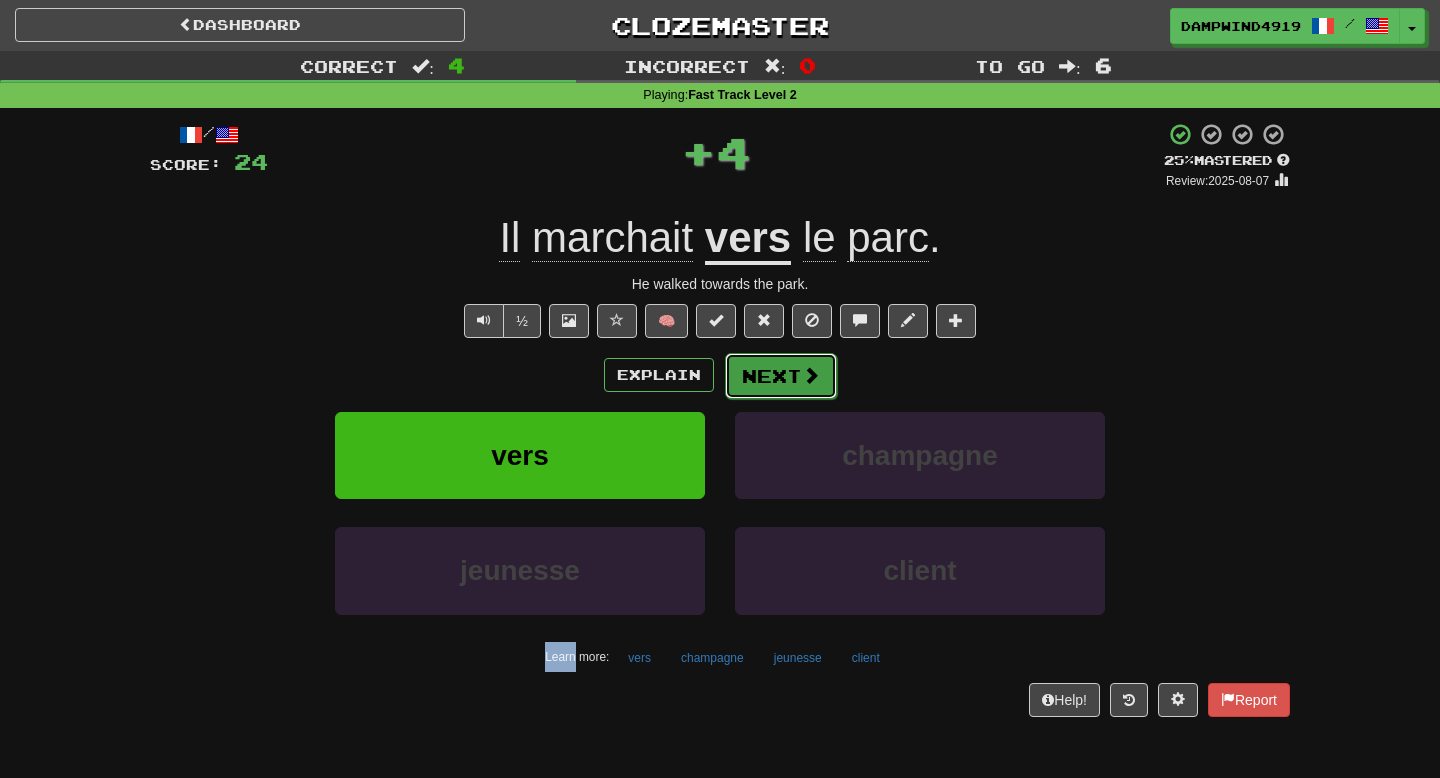 click on "Next" at bounding box center (781, 376) 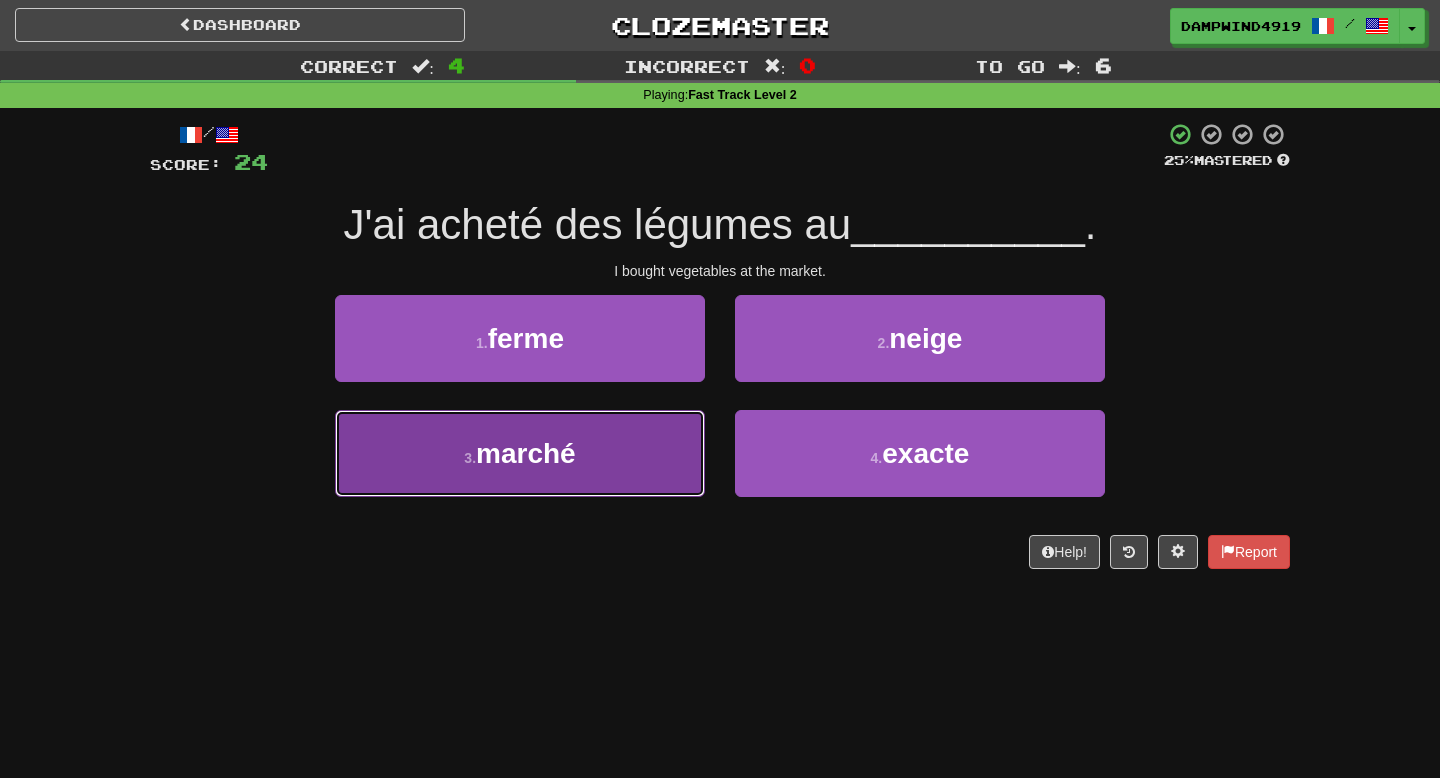click on "3 .  marché" at bounding box center [520, 453] 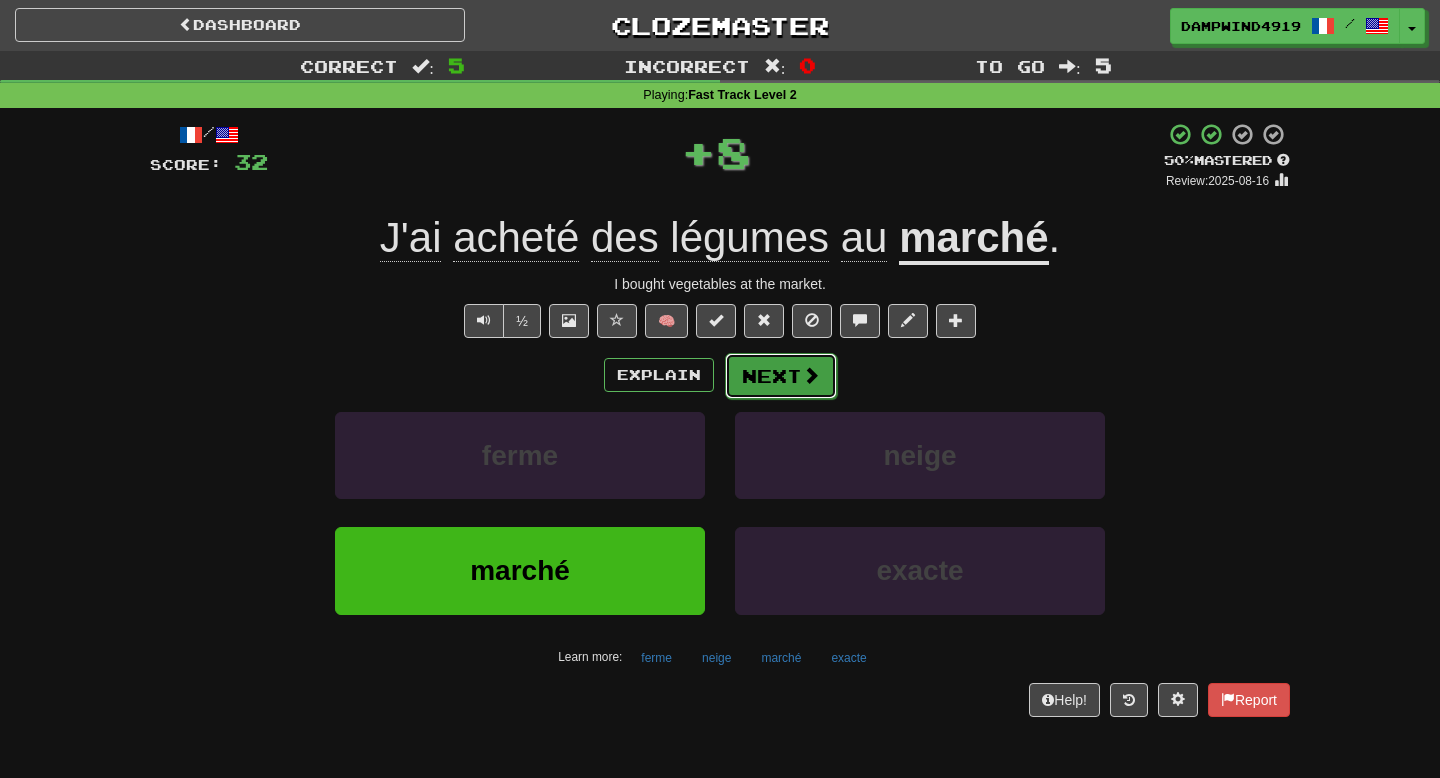 click on "Next" at bounding box center [781, 376] 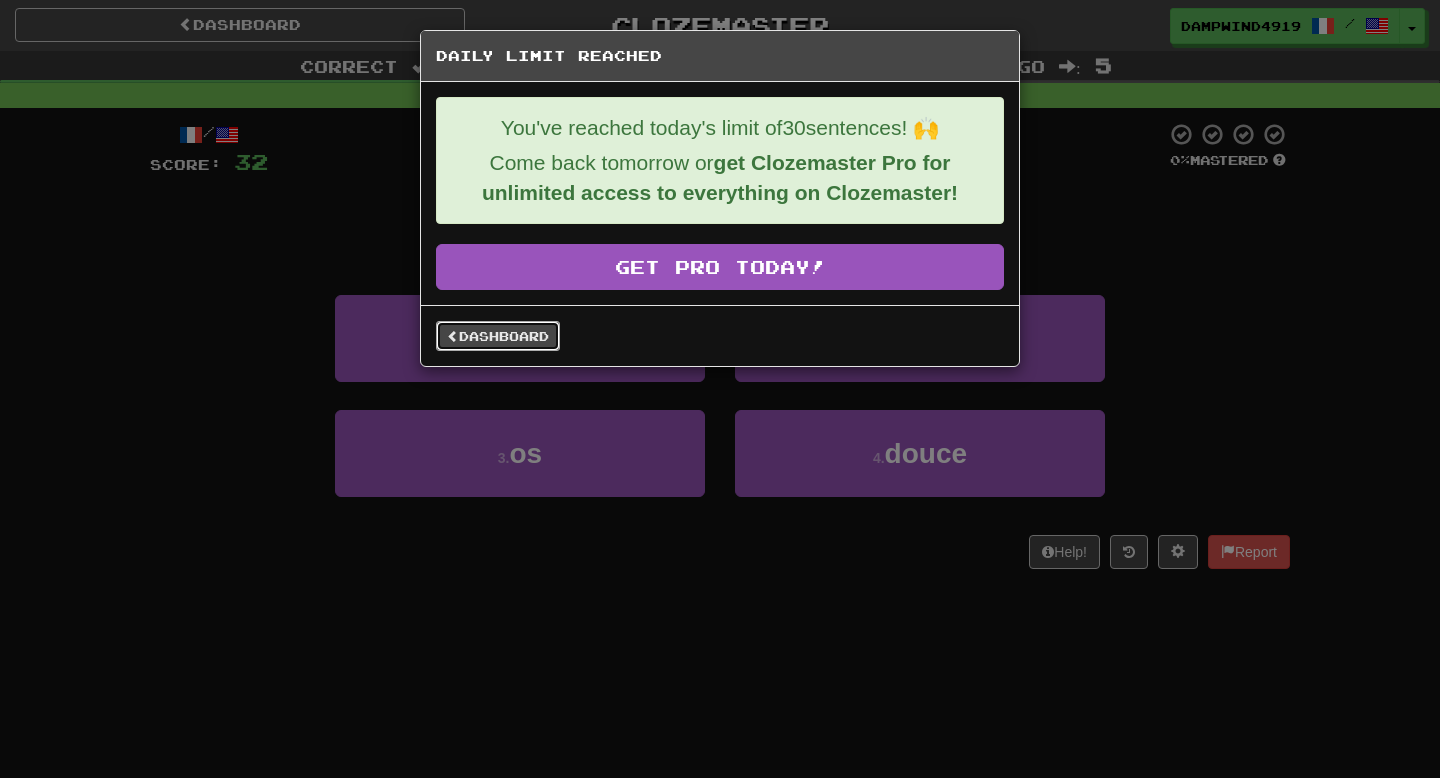 click on "Dashboard" at bounding box center (498, 336) 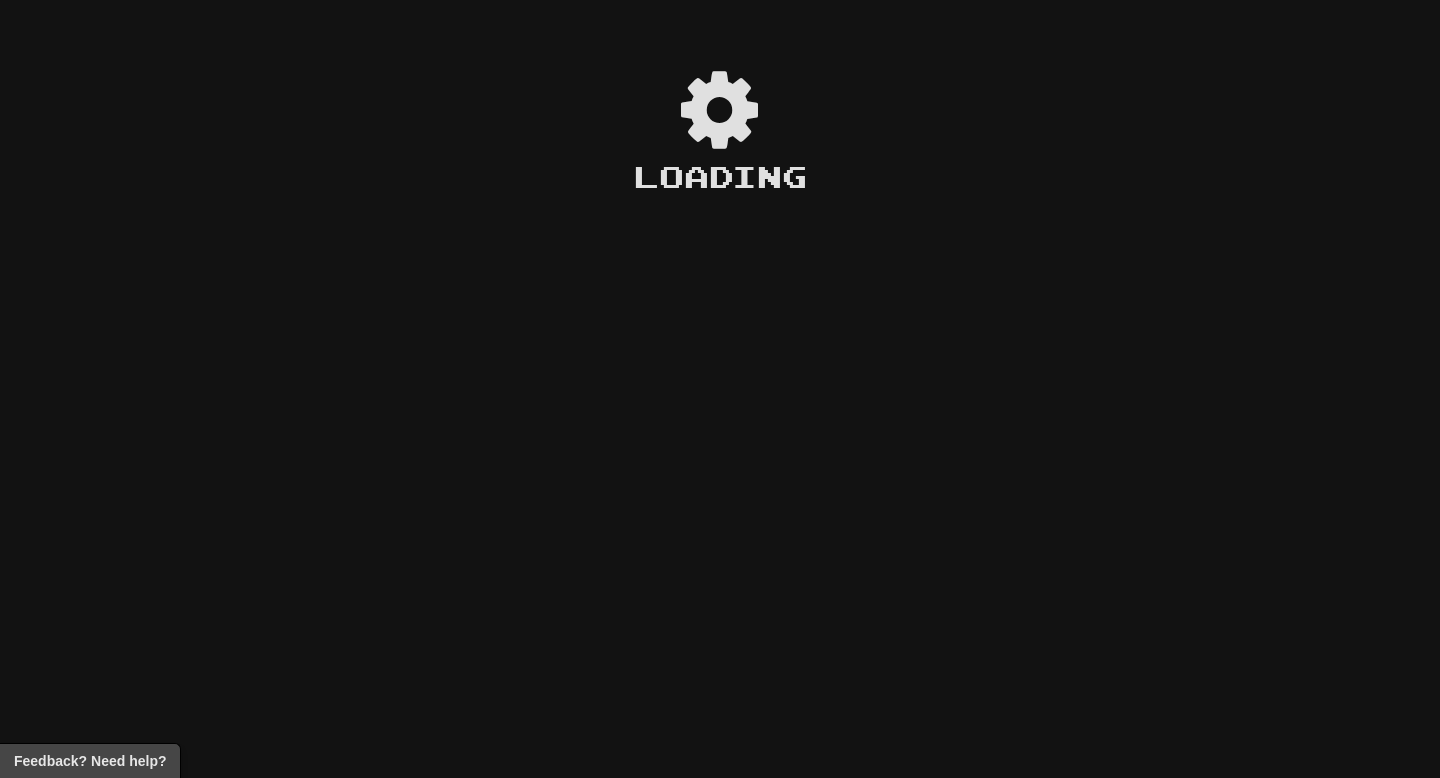 scroll, scrollTop: 0, scrollLeft: 0, axis: both 